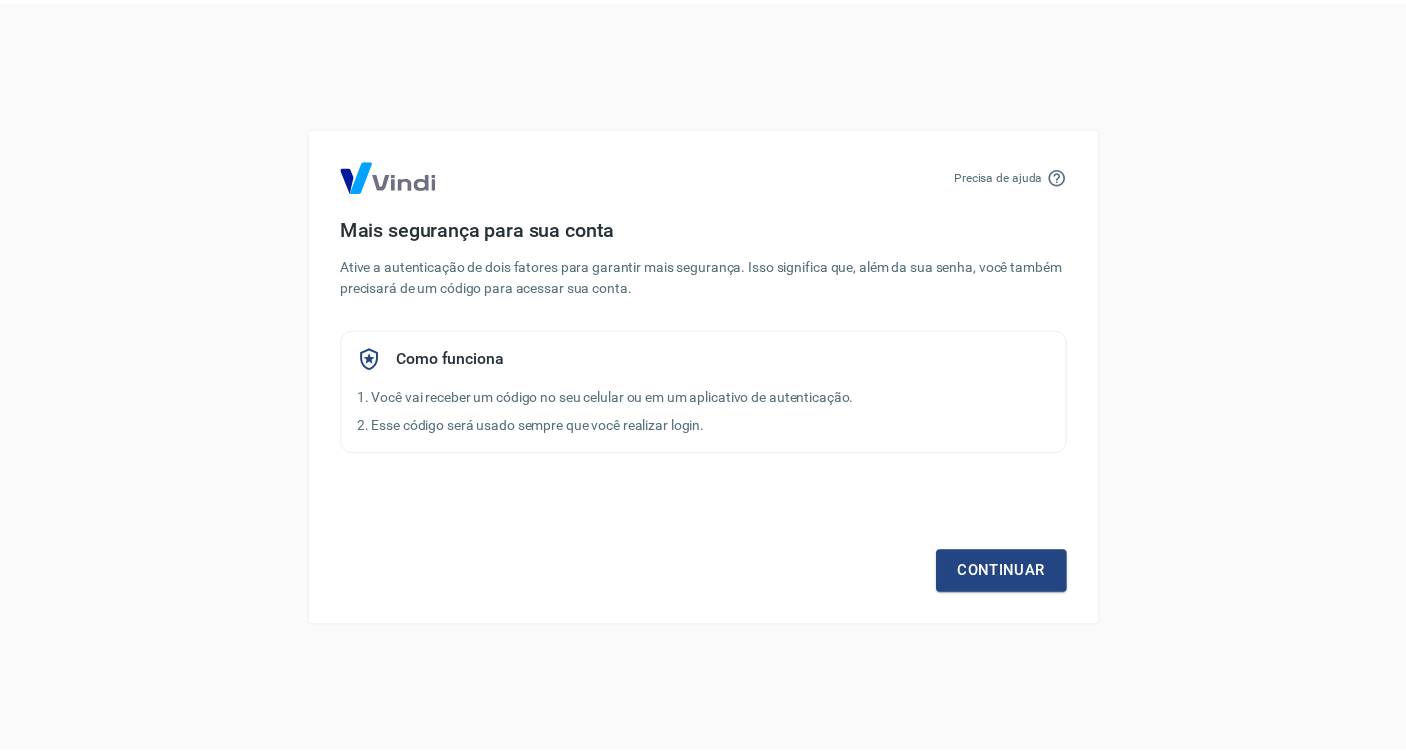 scroll, scrollTop: 0, scrollLeft: 0, axis: both 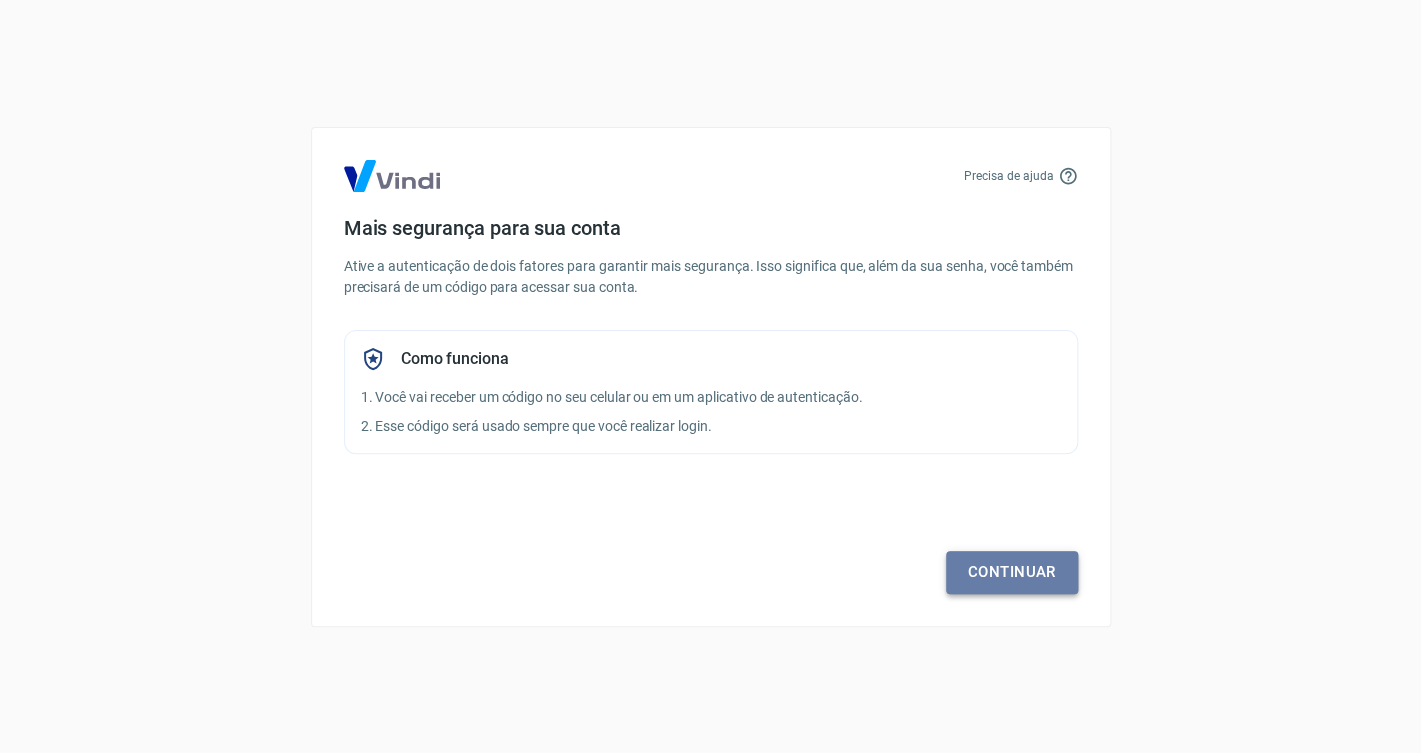 click on "Continuar" at bounding box center (1012, 572) 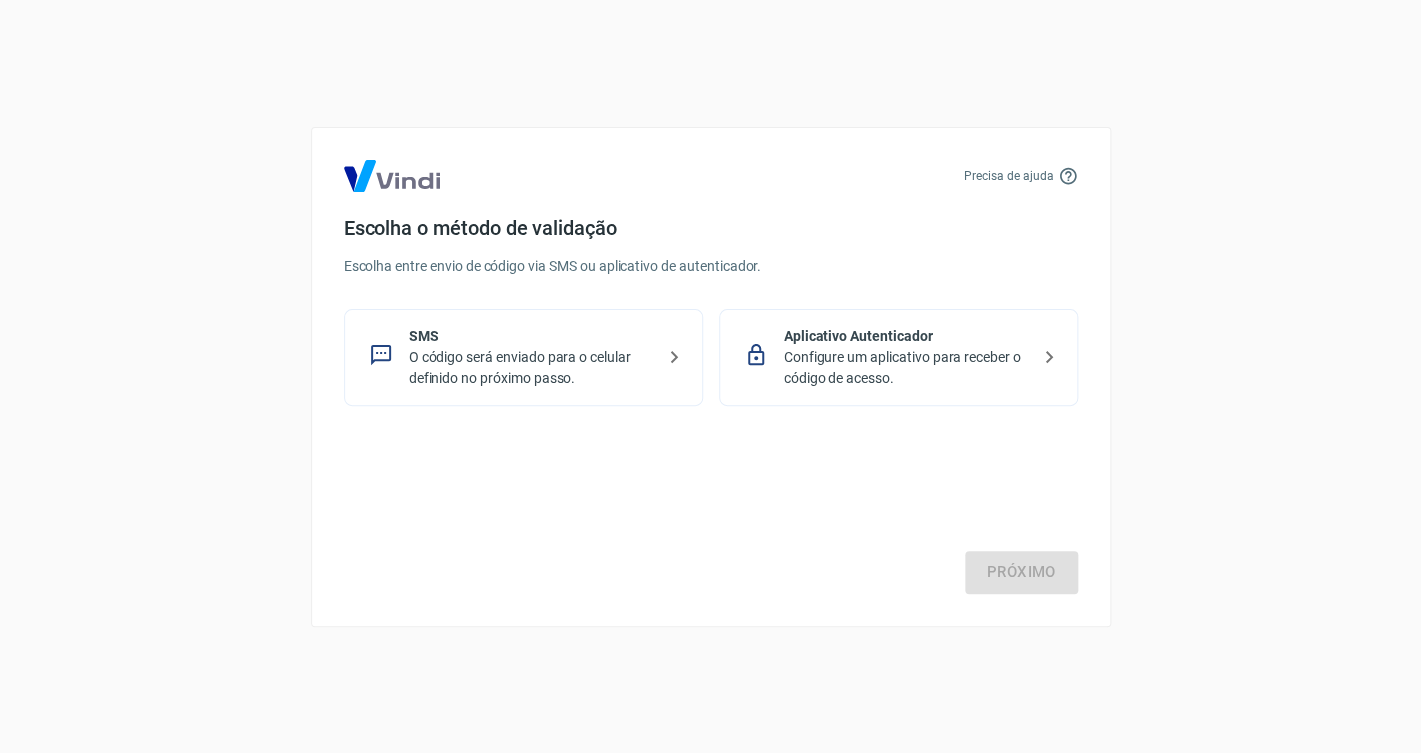 click on "SMS" at bounding box center (531, 336) 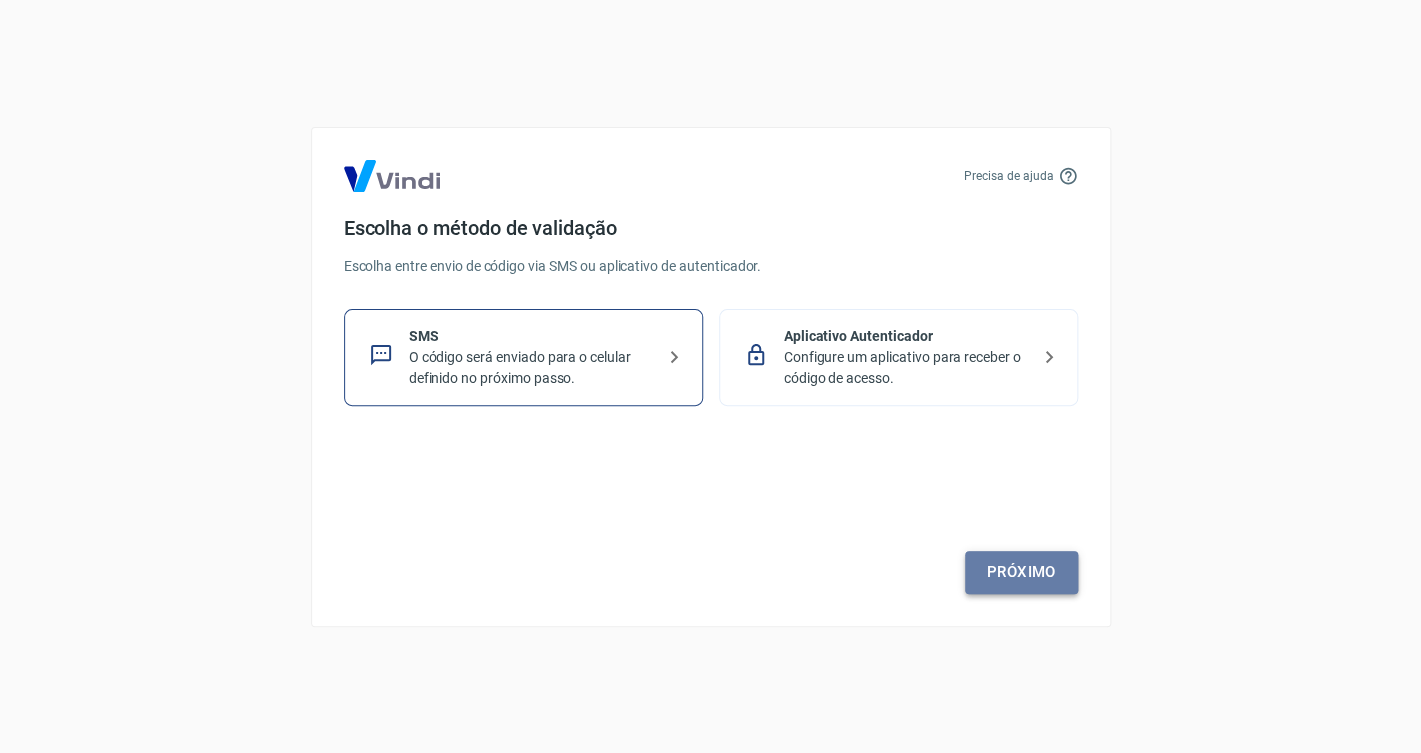 click on "Próximo" at bounding box center [1021, 572] 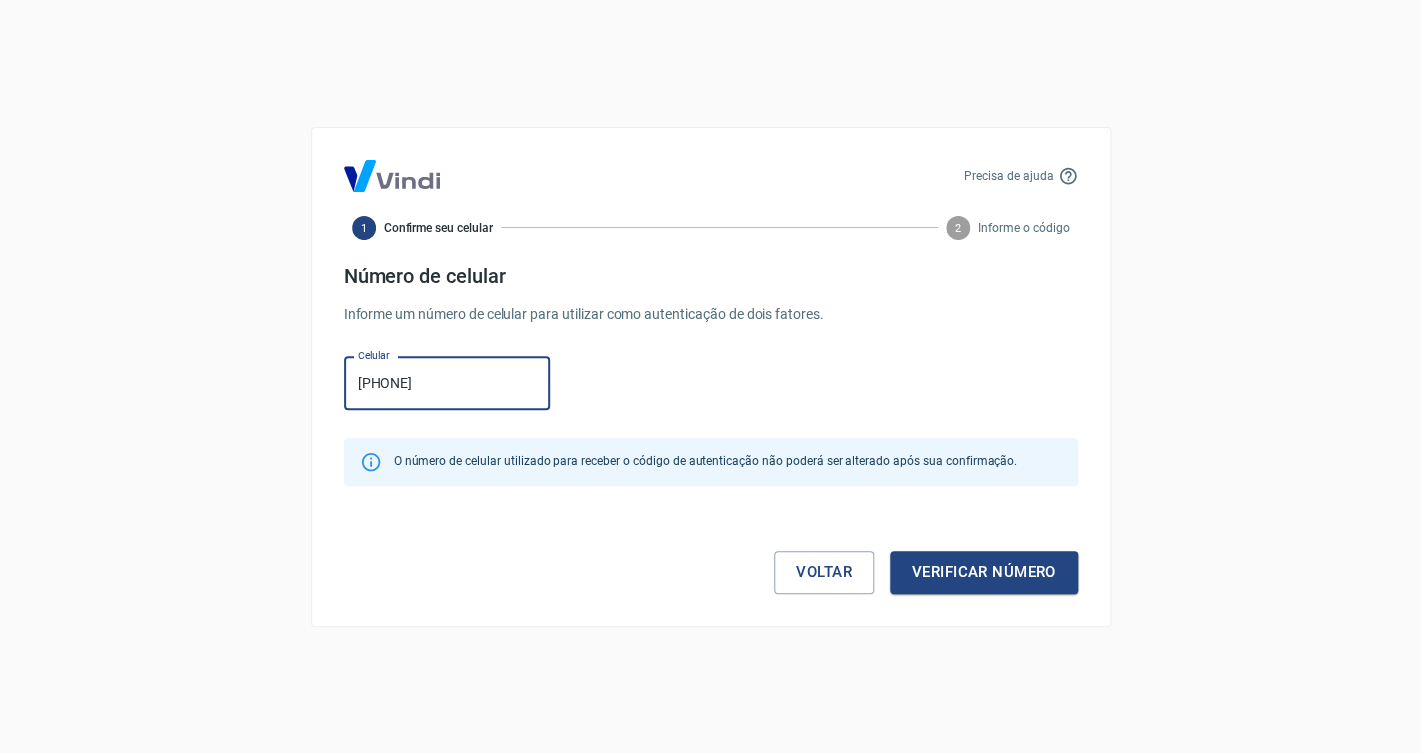 drag, startPoint x: 468, startPoint y: 387, endPoint x: 445, endPoint y: 383, distance: 23.345236 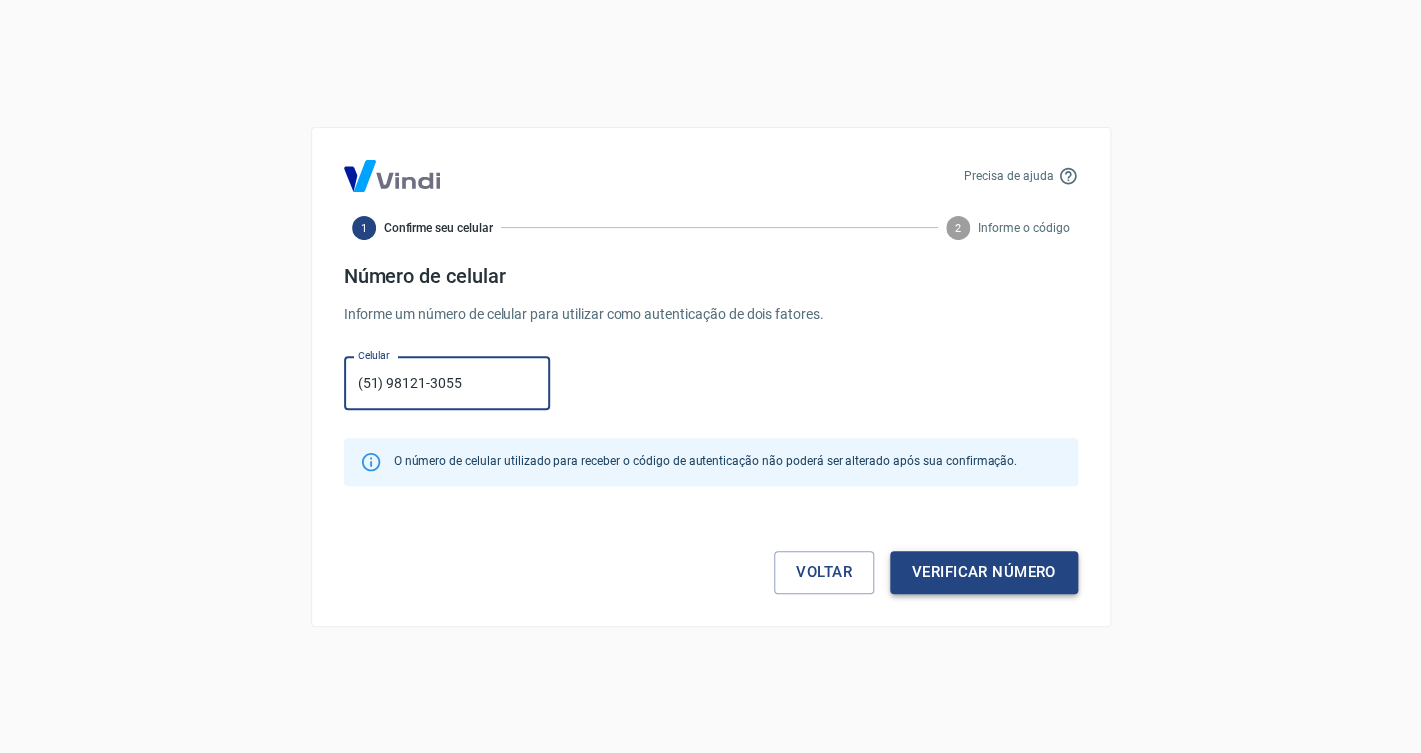 type on "(51) 98121-3055" 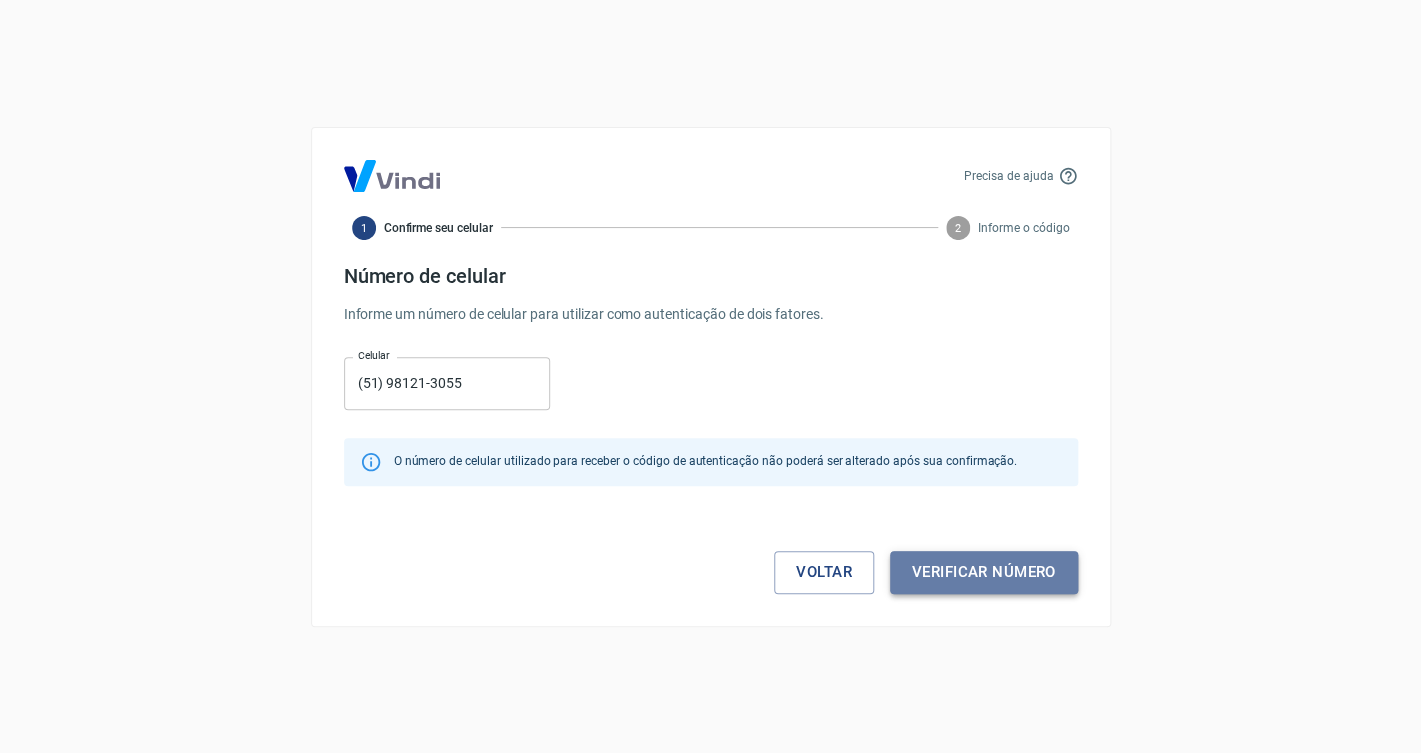 click on "Verificar número" at bounding box center [984, 572] 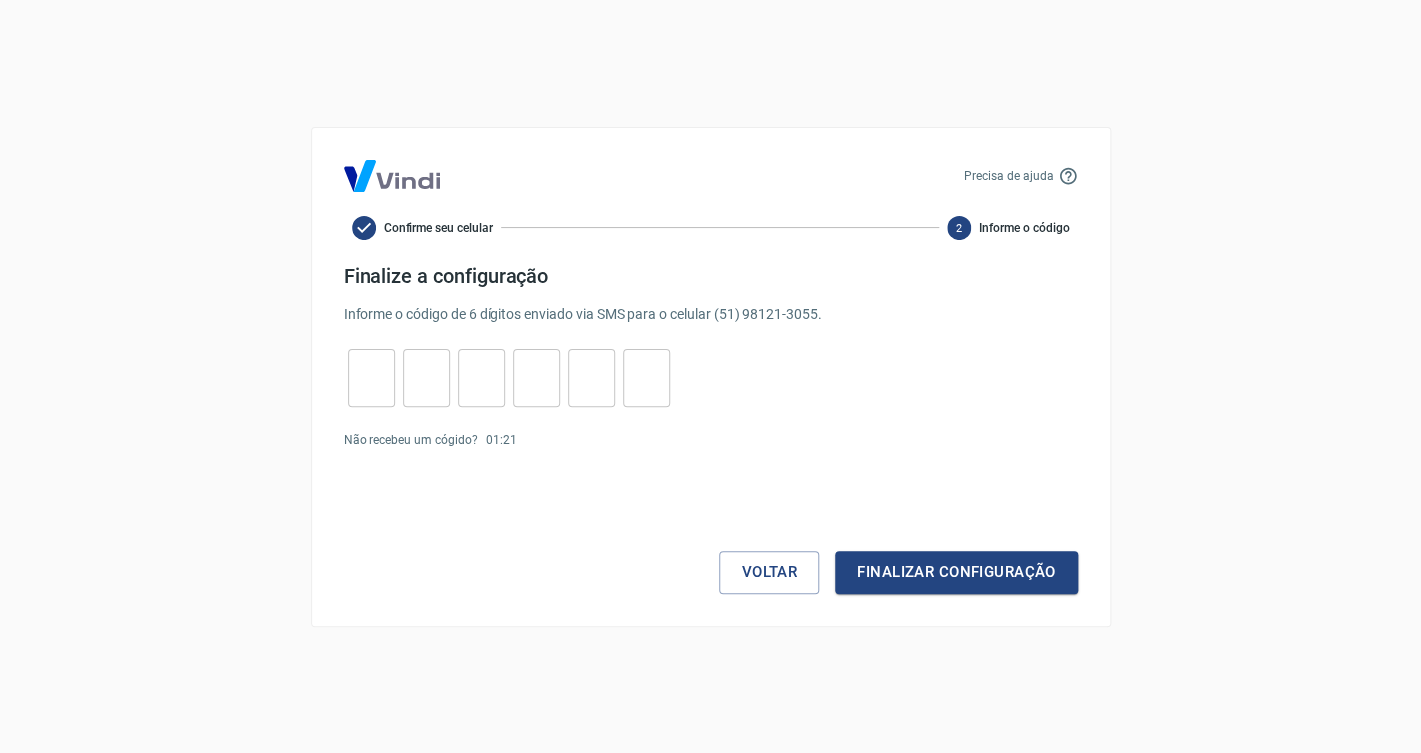 click at bounding box center (371, 377) 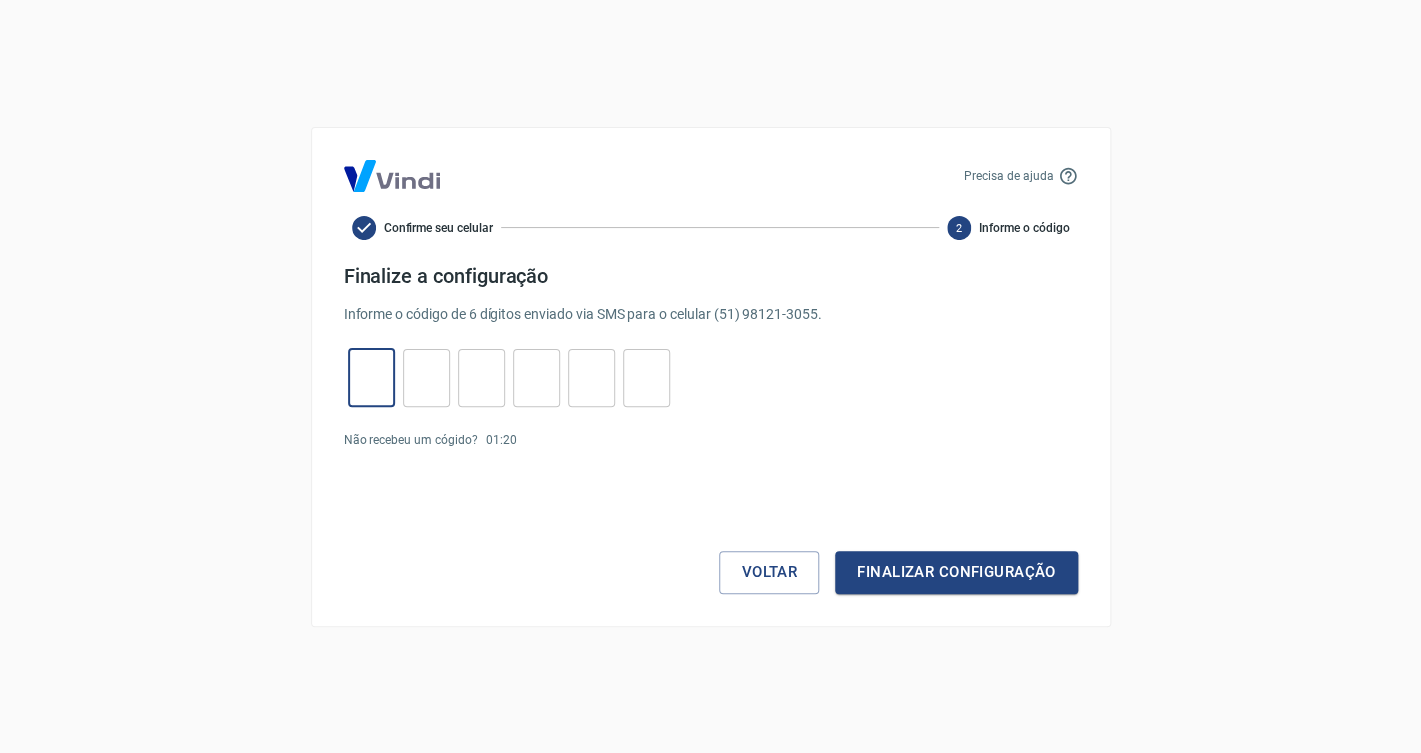 type on "9" 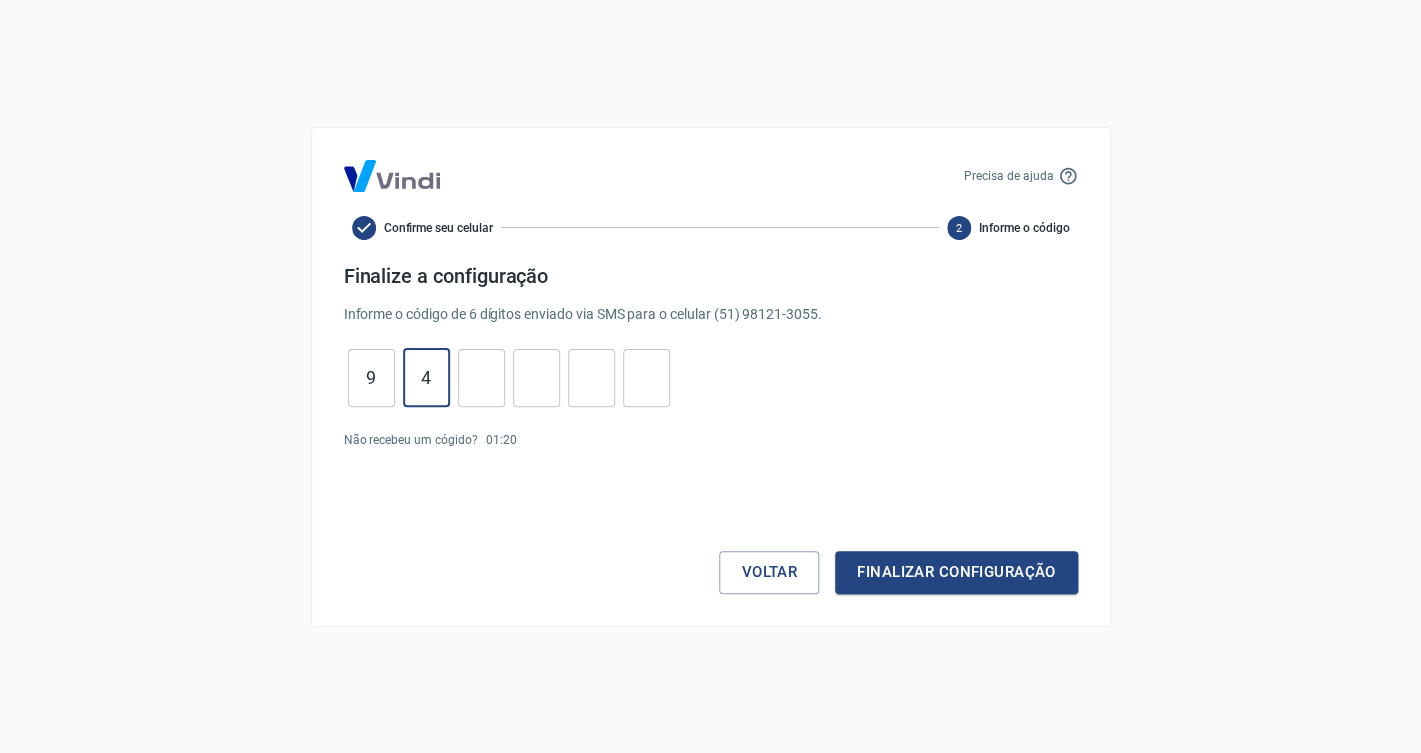 type on "4" 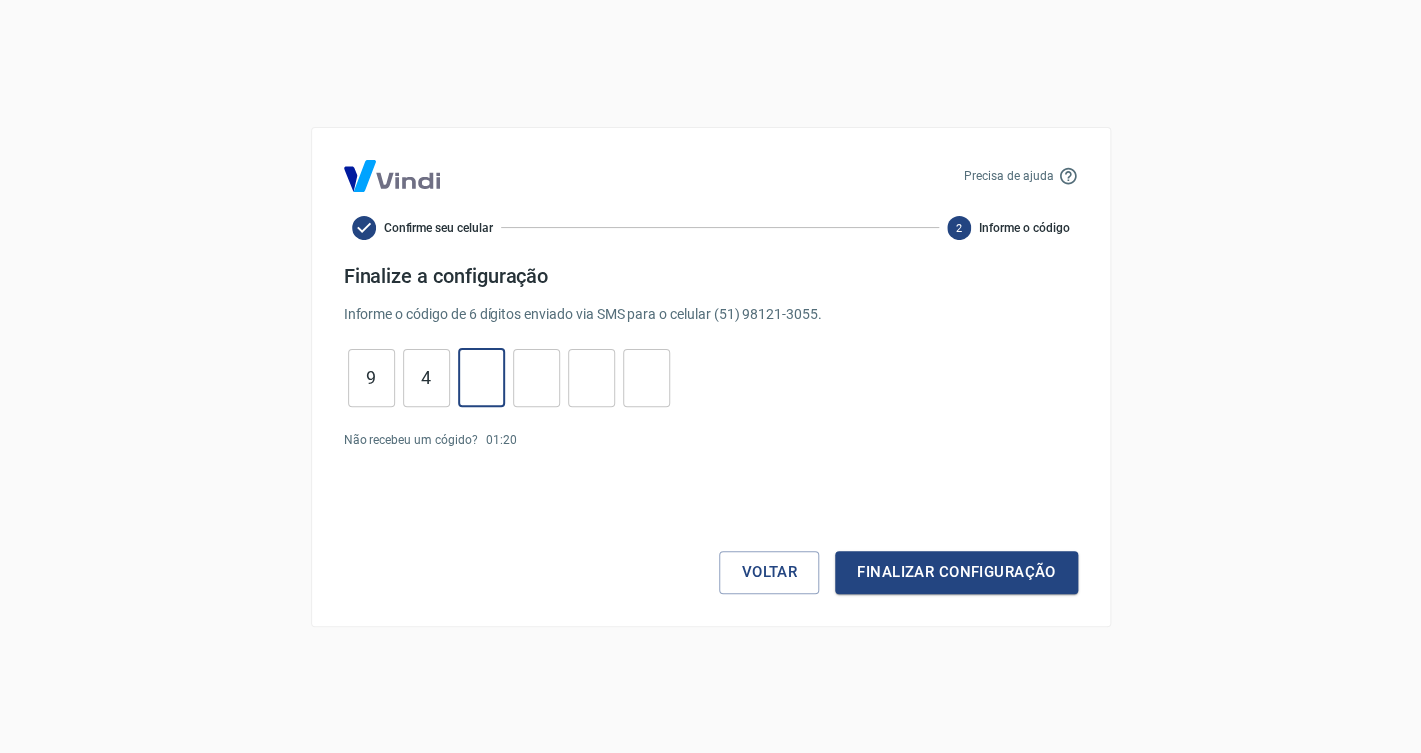 type on "8" 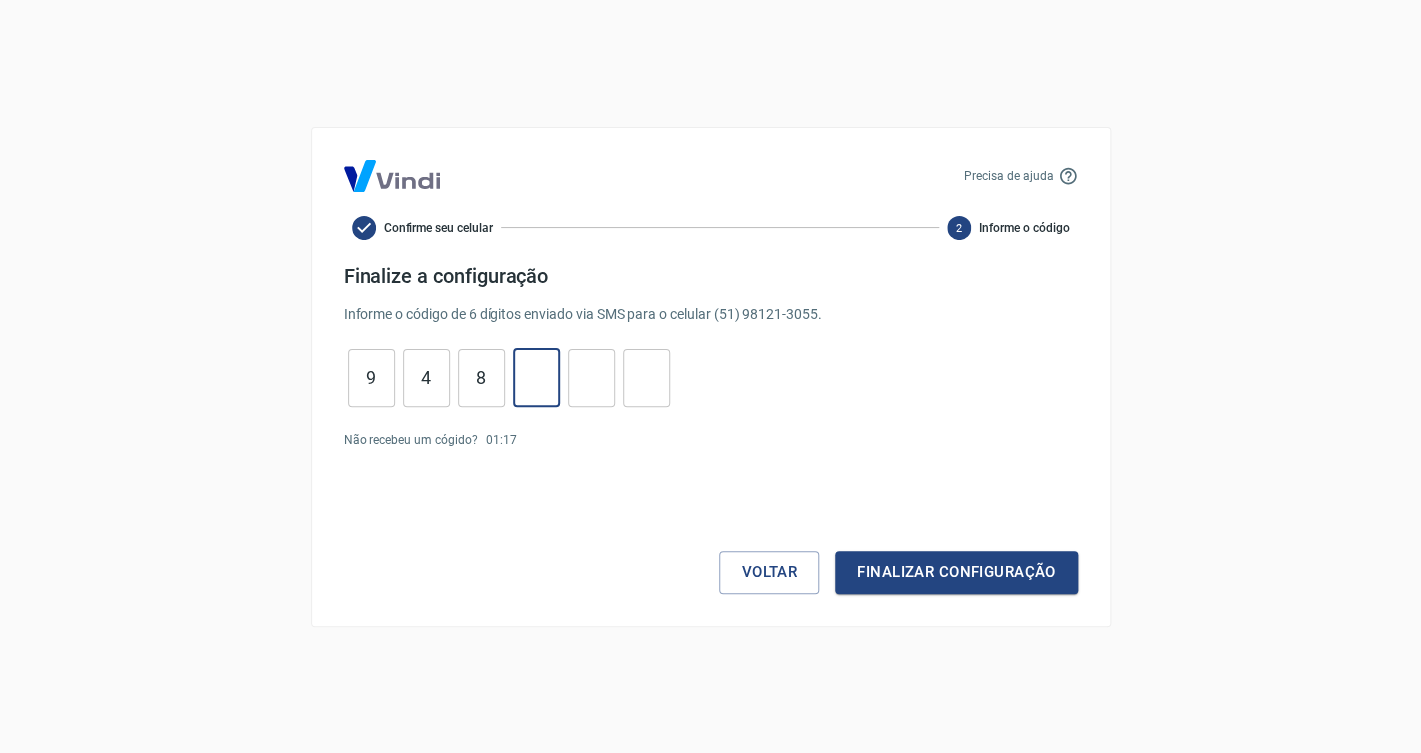type on "2" 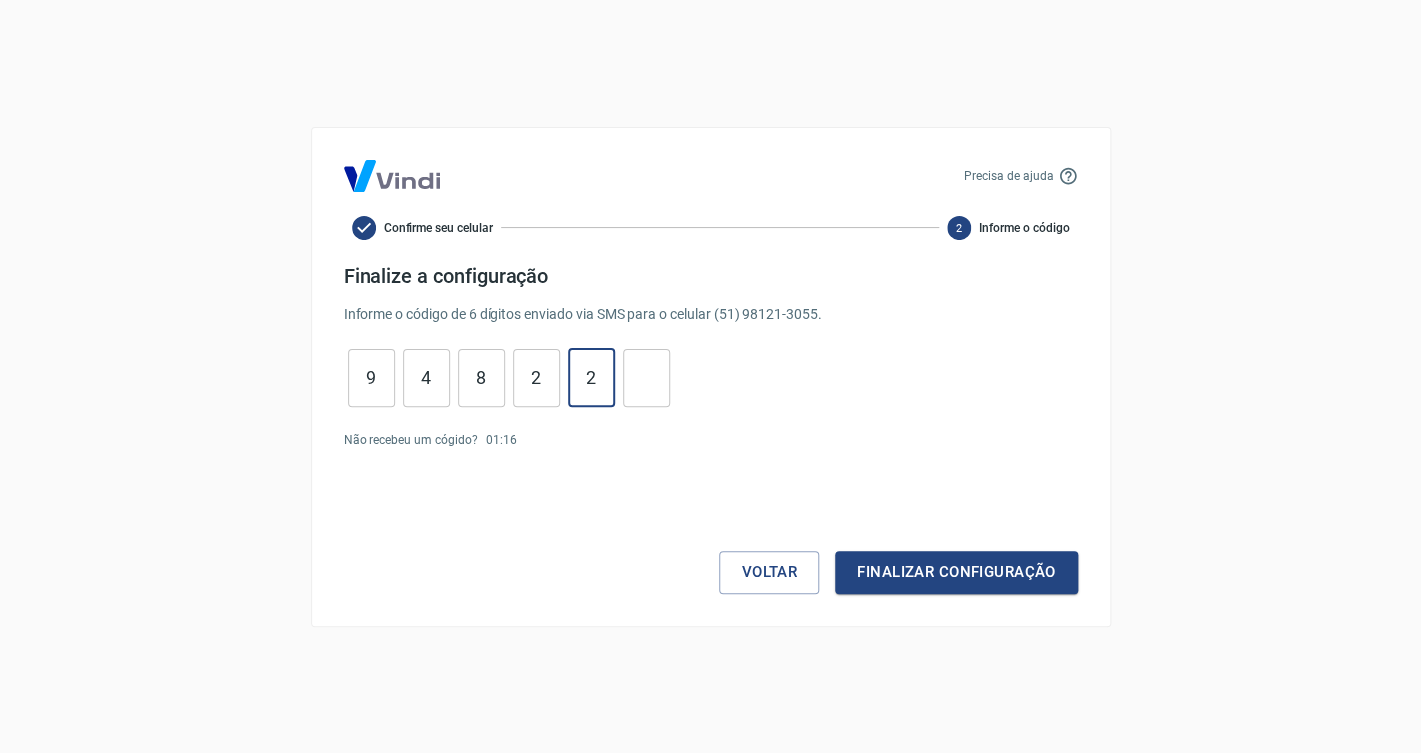 type on "2" 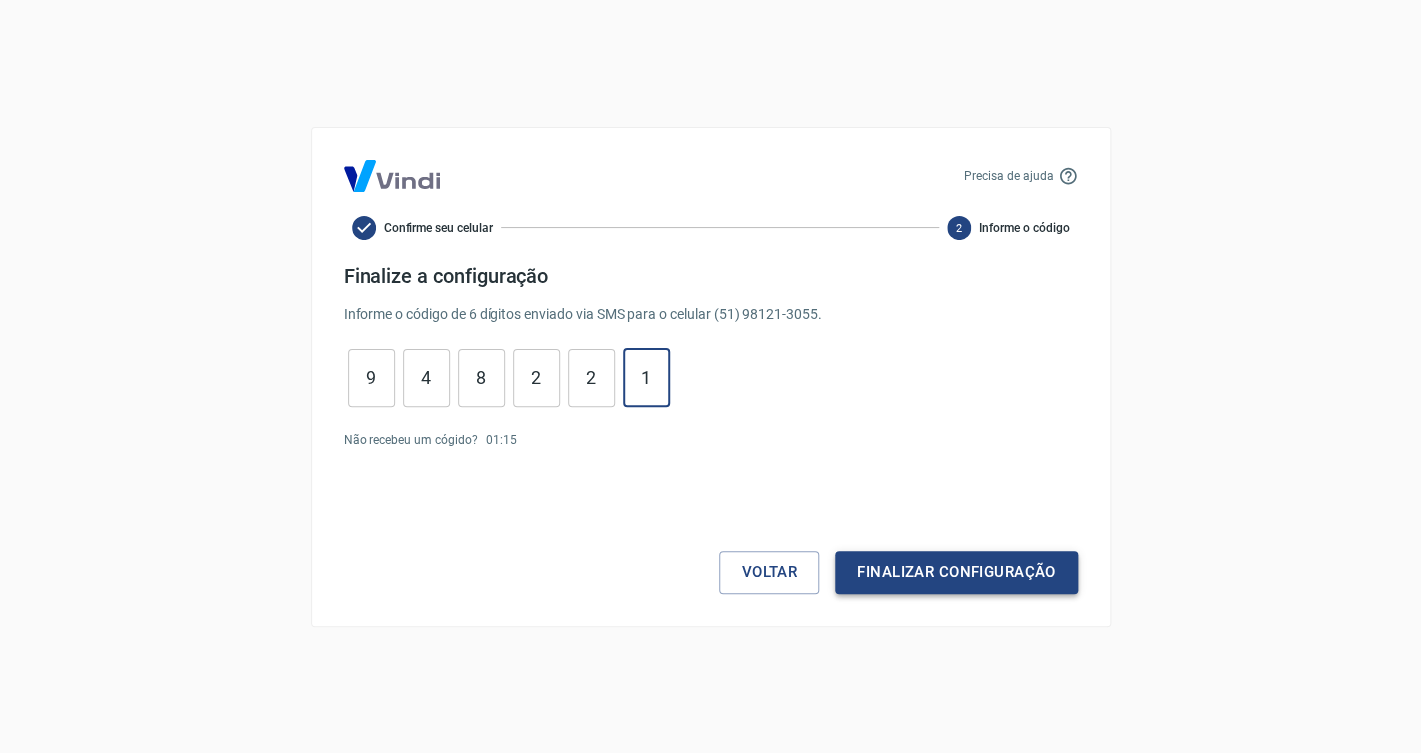 type on "1" 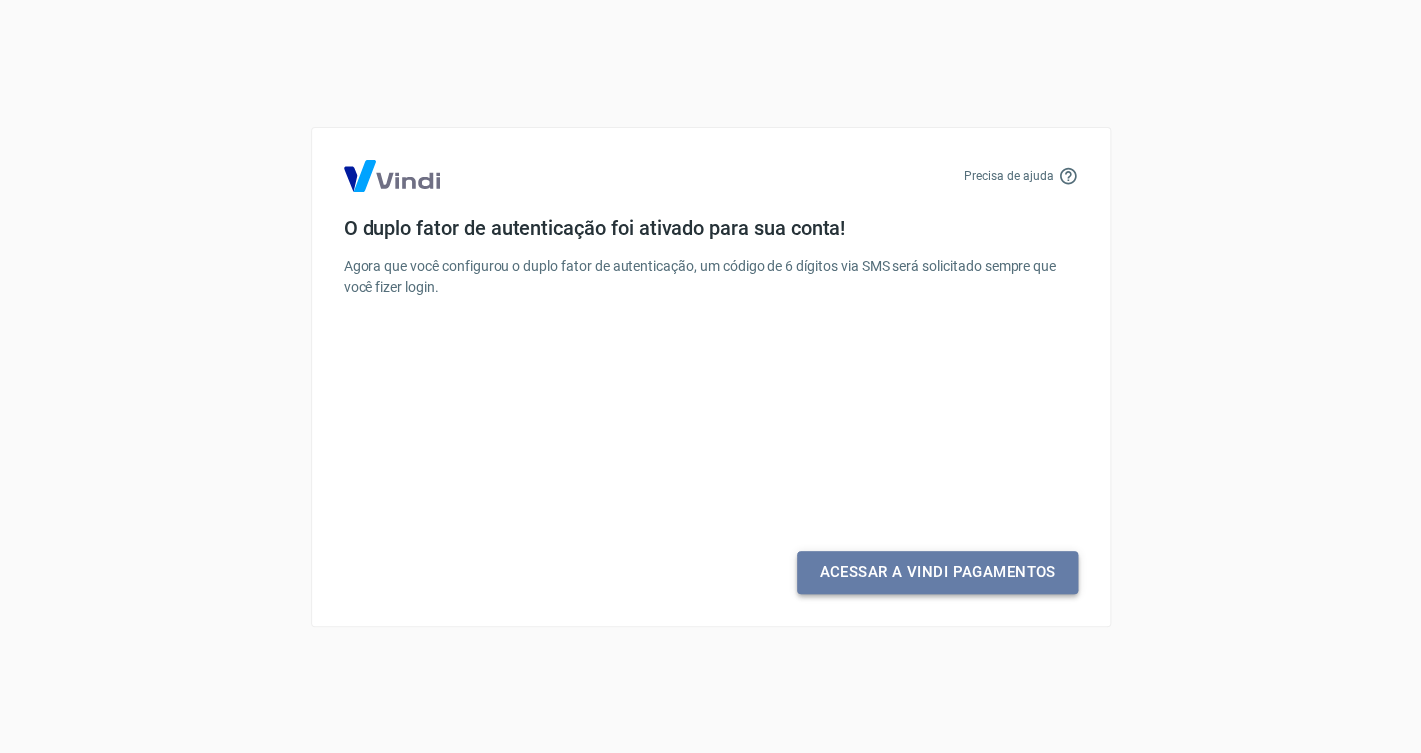 click on "Acessar a Vindi Pagamentos" at bounding box center (937, 572) 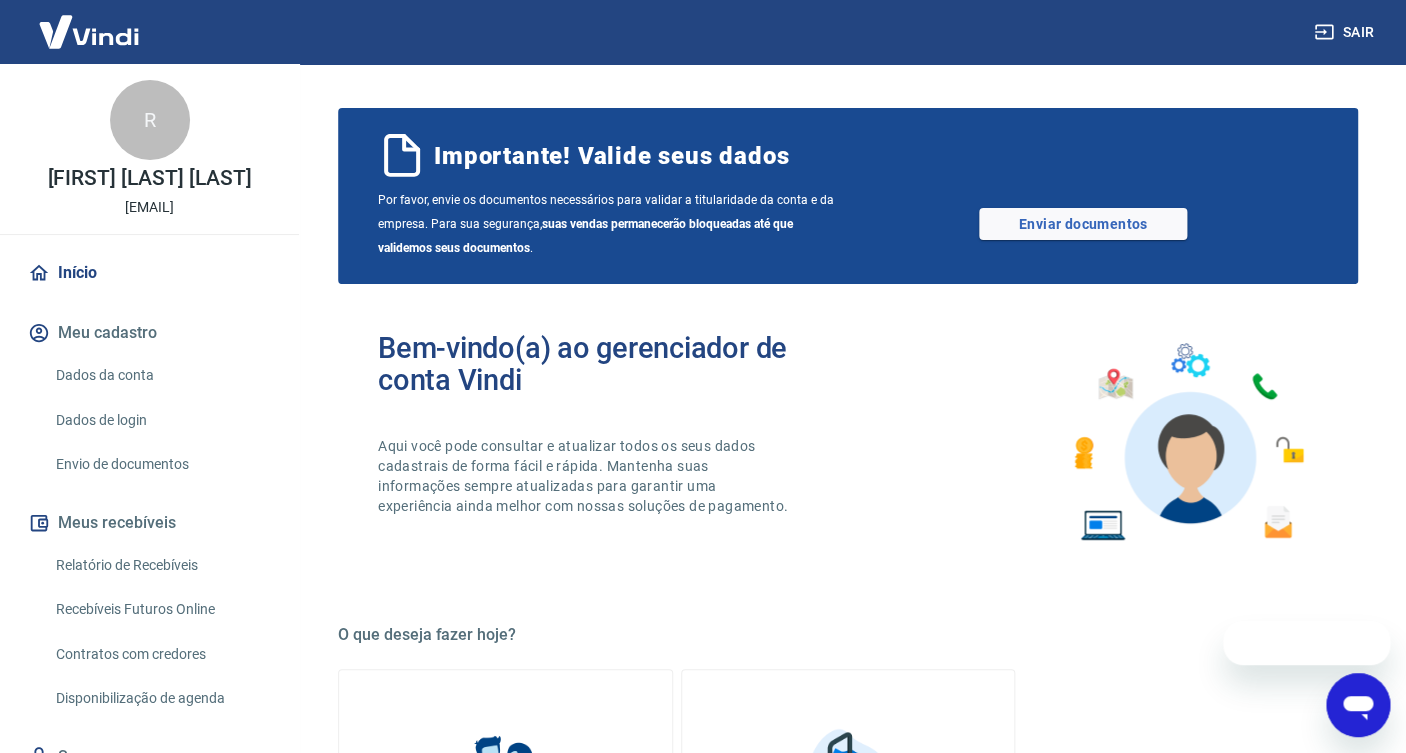 scroll, scrollTop: 0, scrollLeft: 0, axis: both 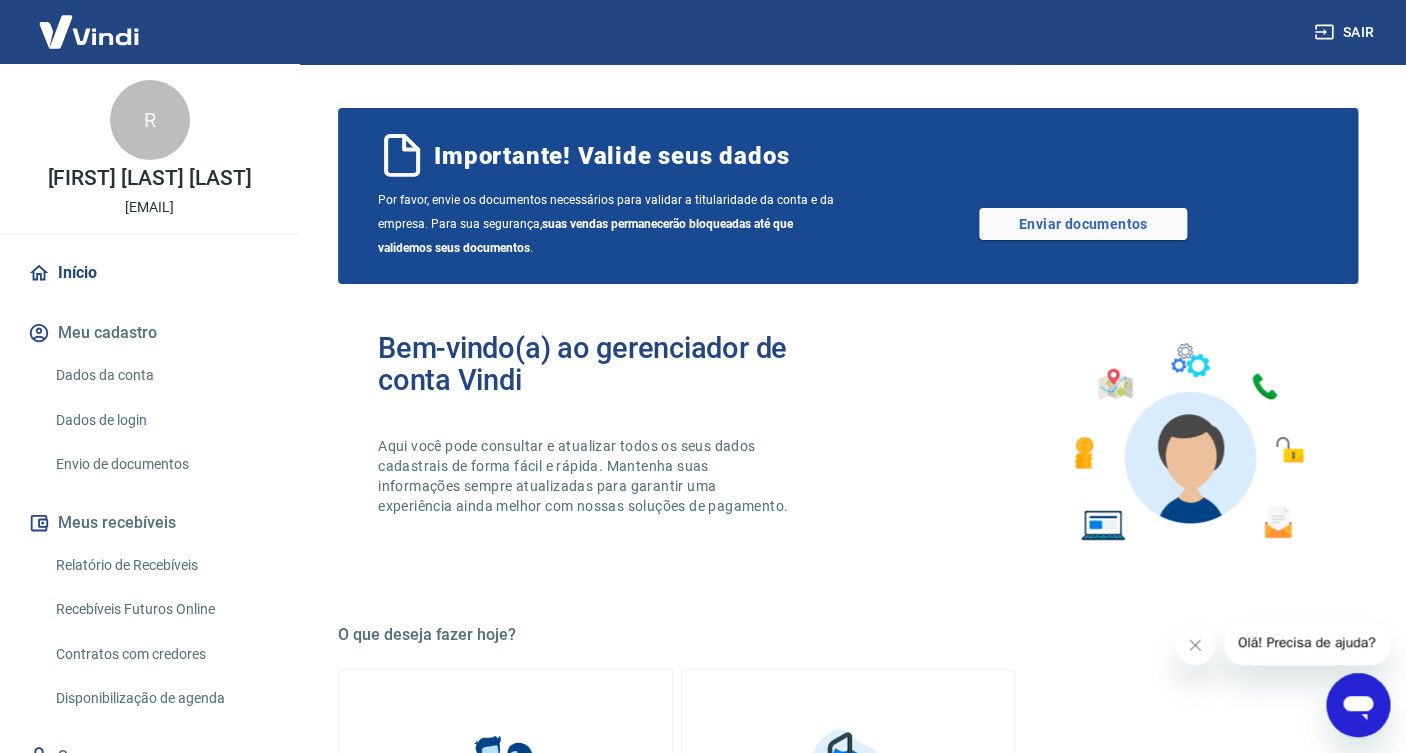 click on "Dados da conta" at bounding box center (161, 375) 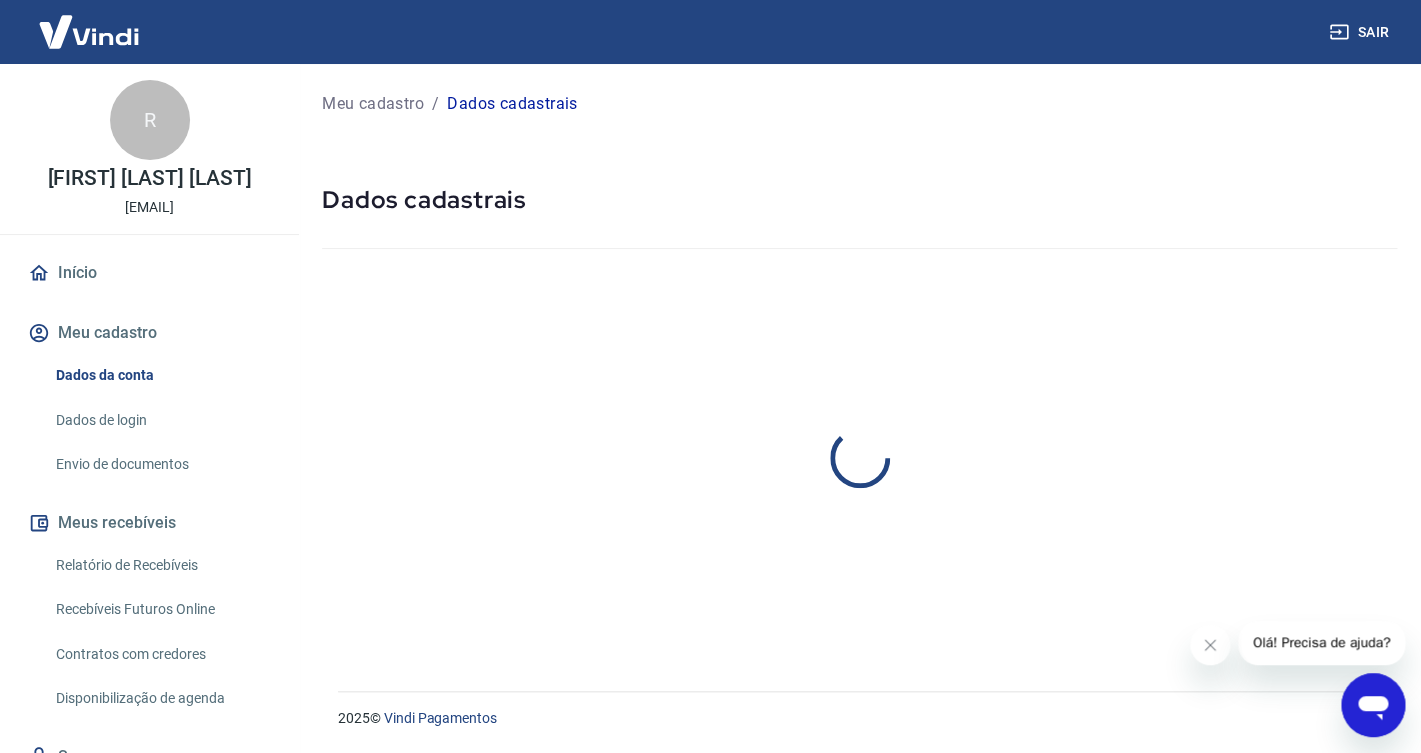 select on "RS" 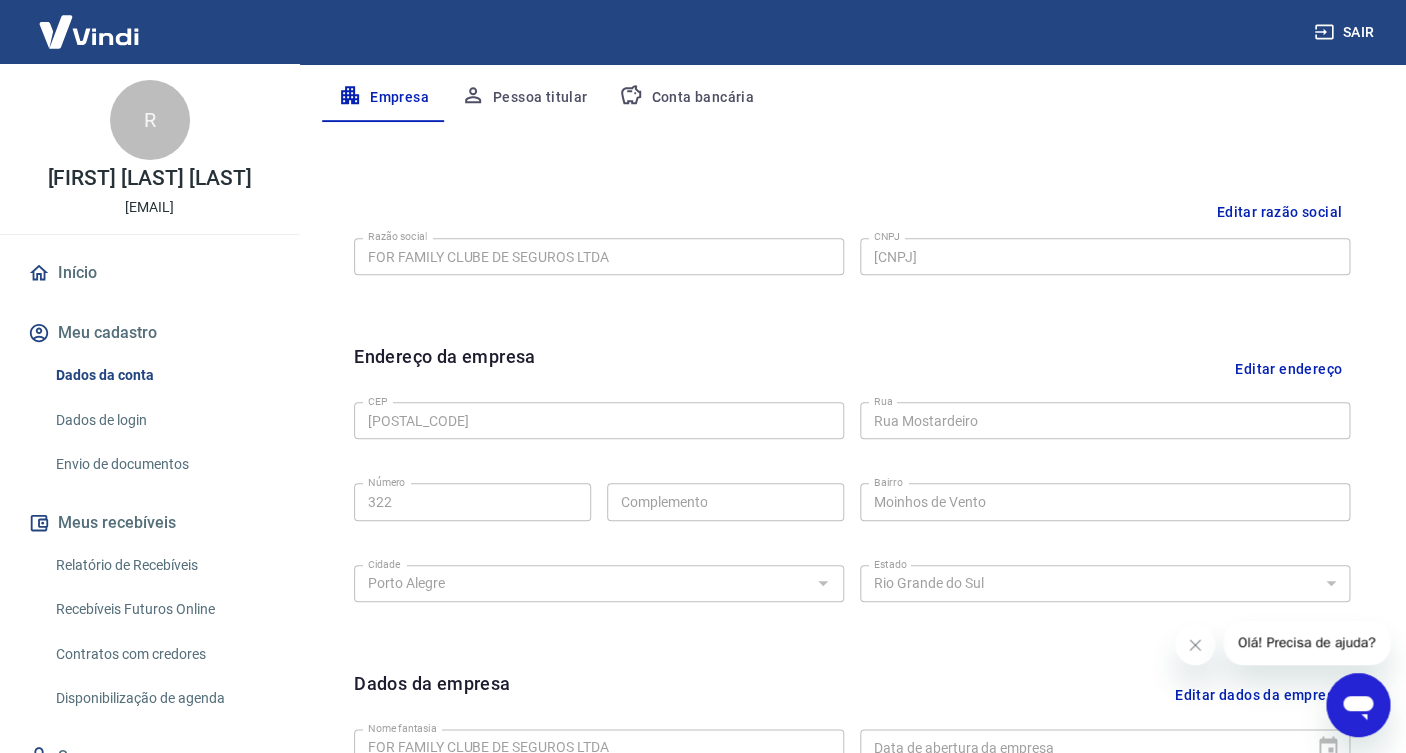 scroll, scrollTop: 81, scrollLeft: 0, axis: vertical 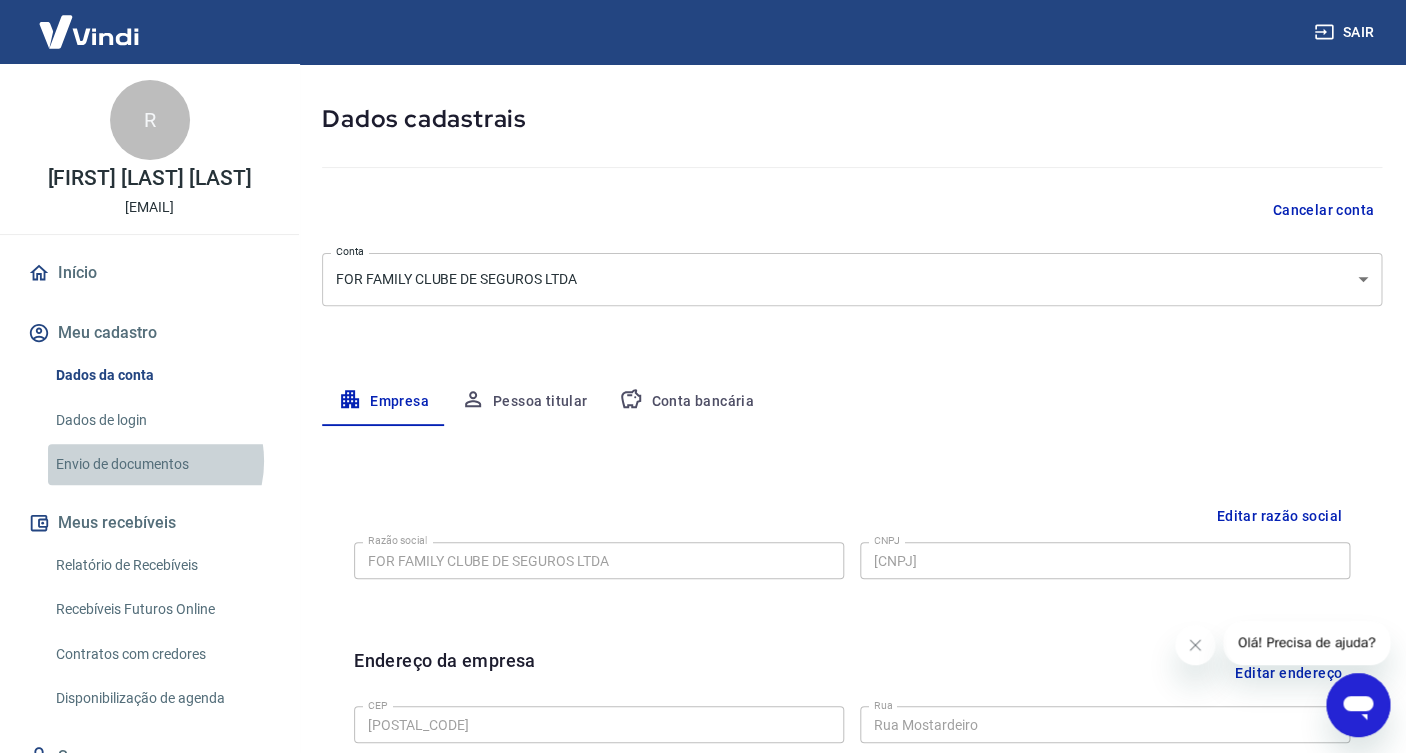 click on "Envio de documentos" at bounding box center (161, 464) 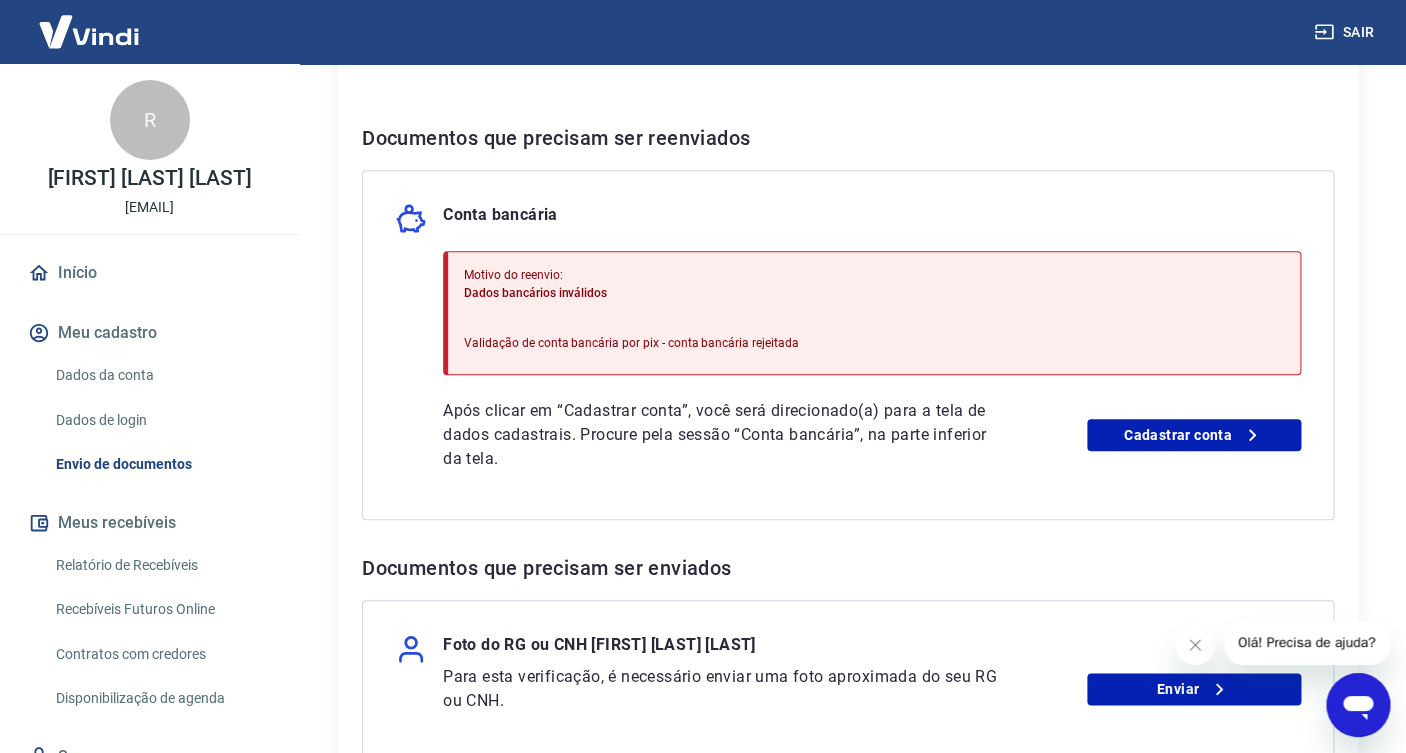 scroll, scrollTop: 336, scrollLeft: 0, axis: vertical 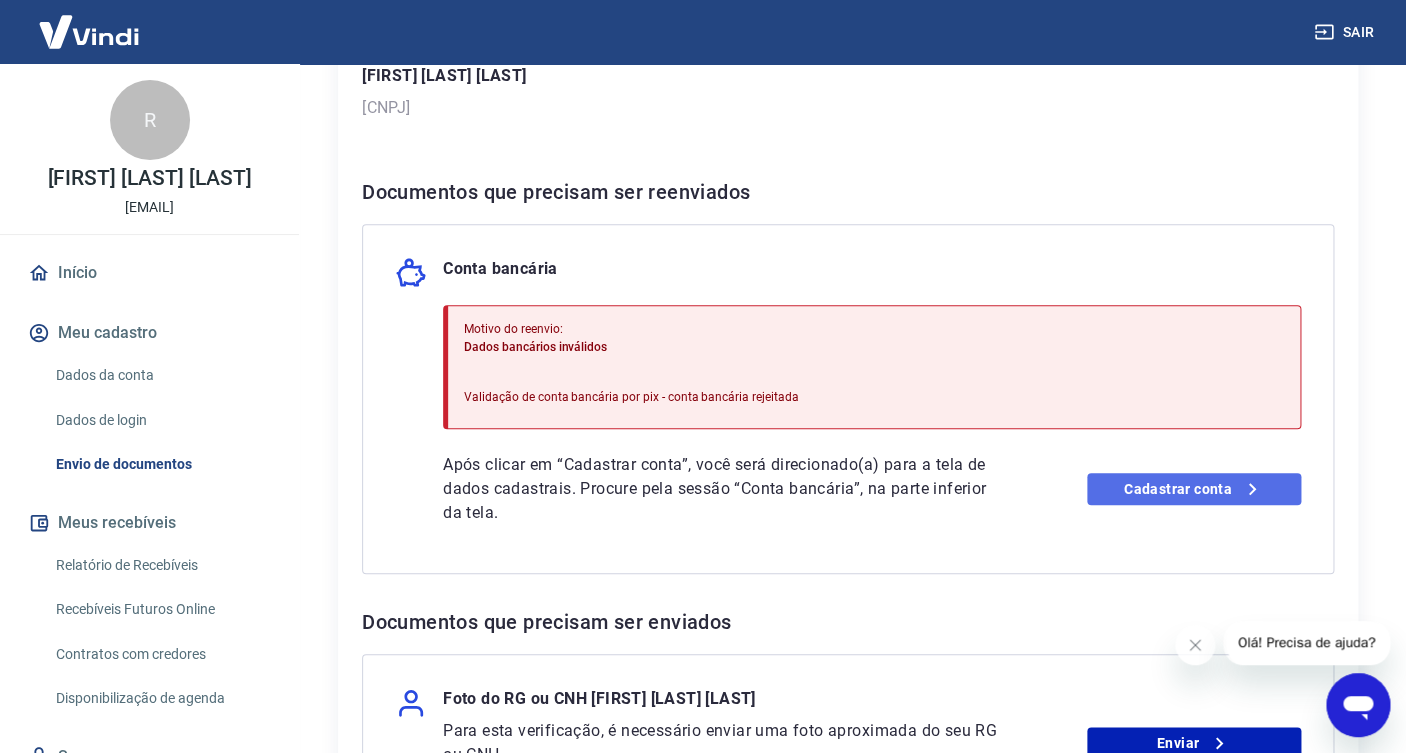 click on "Cadastrar conta" at bounding box center (1194, 489) 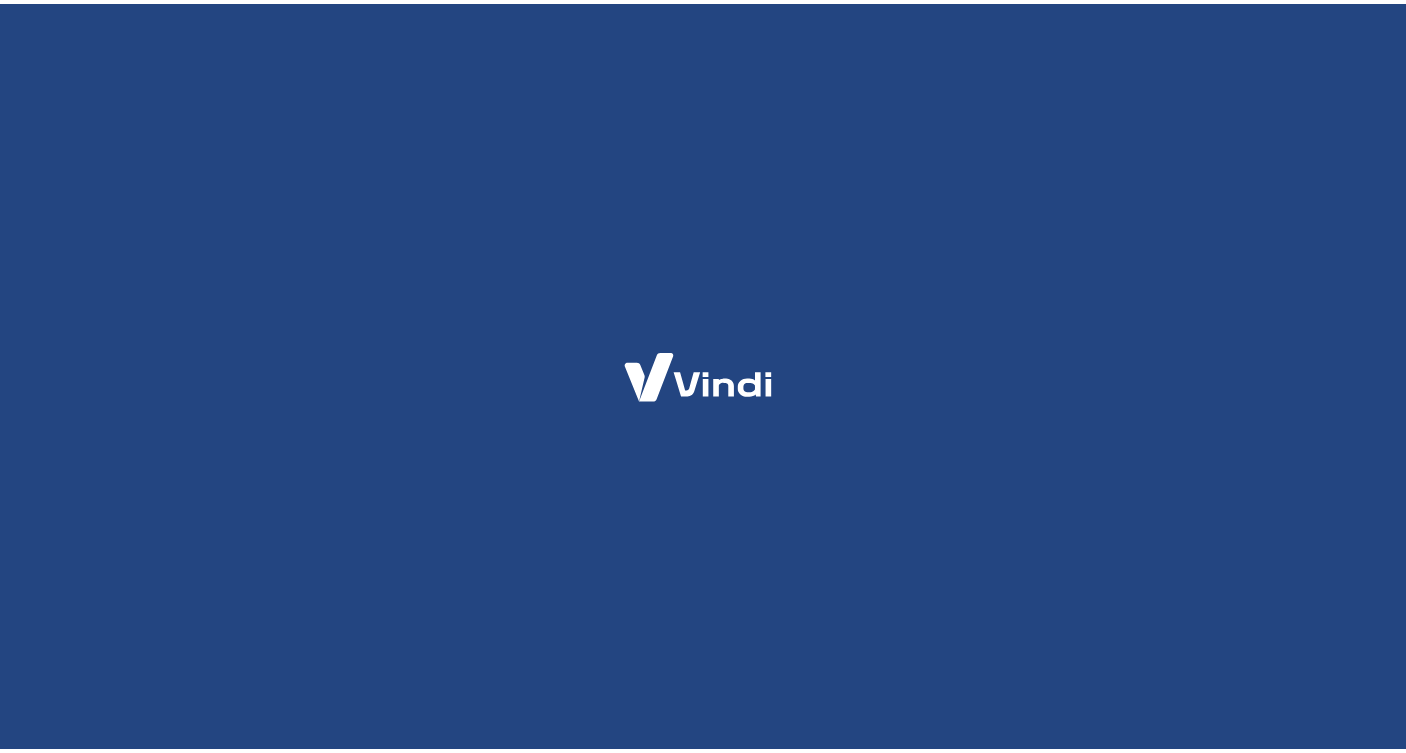 scroll, scrollTop: 0, scrollLeft: 0, axis: both 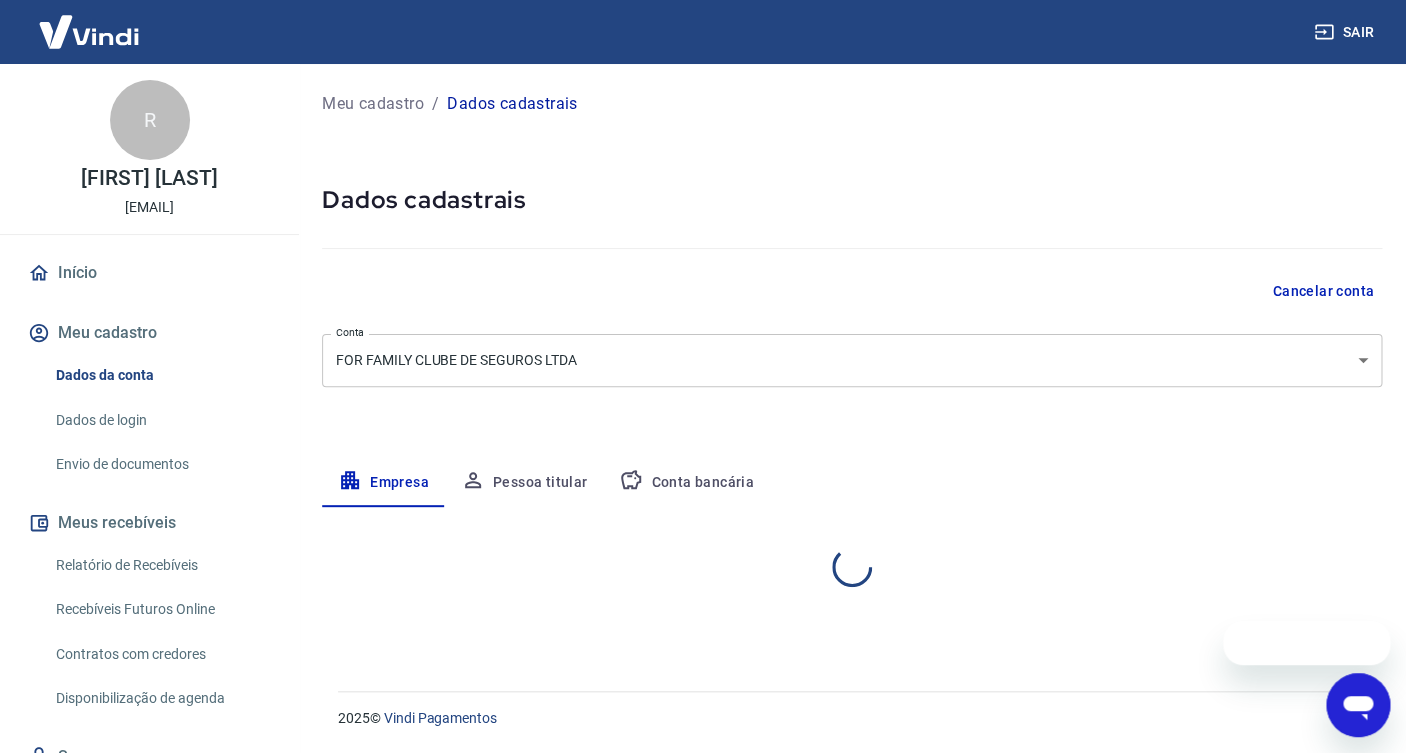 select on "RS" 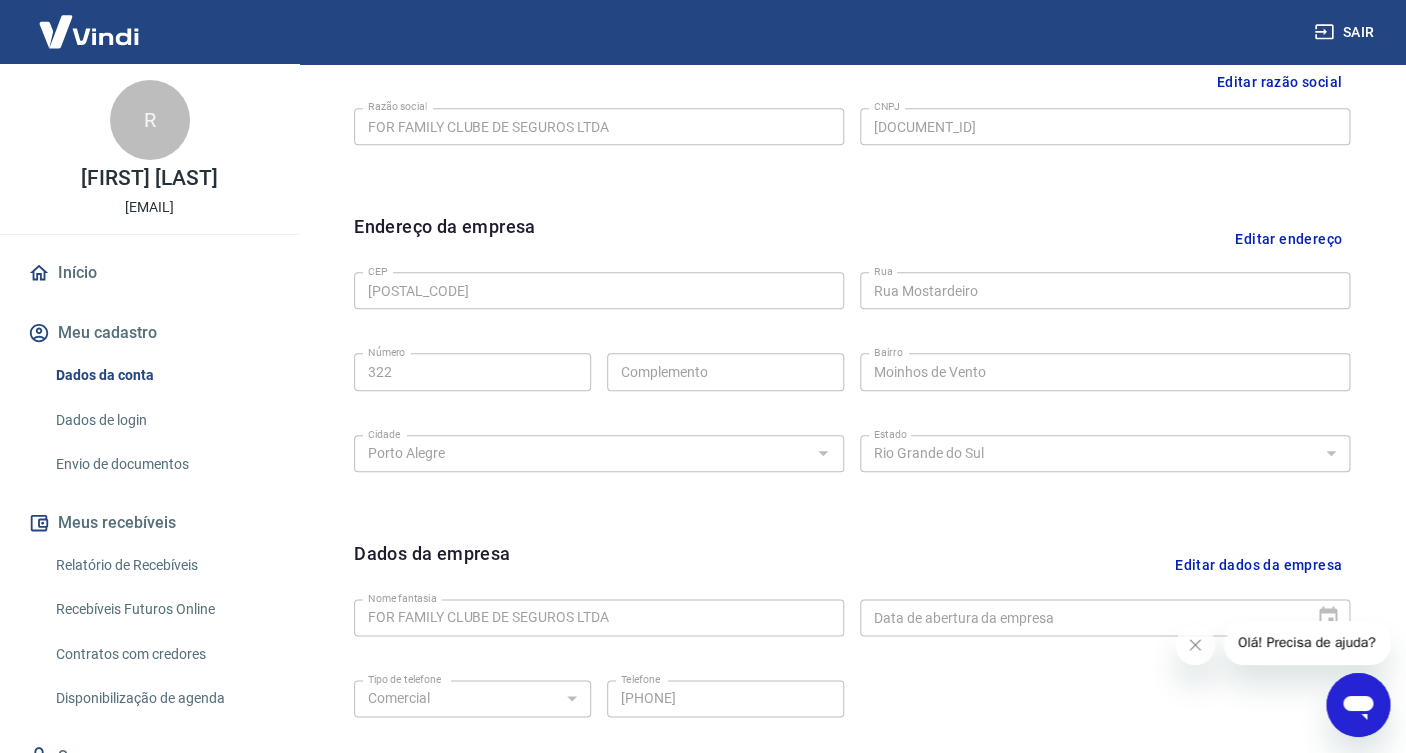 scroll, scrollTop: 161, scrollLeft: 0, axis: vertical 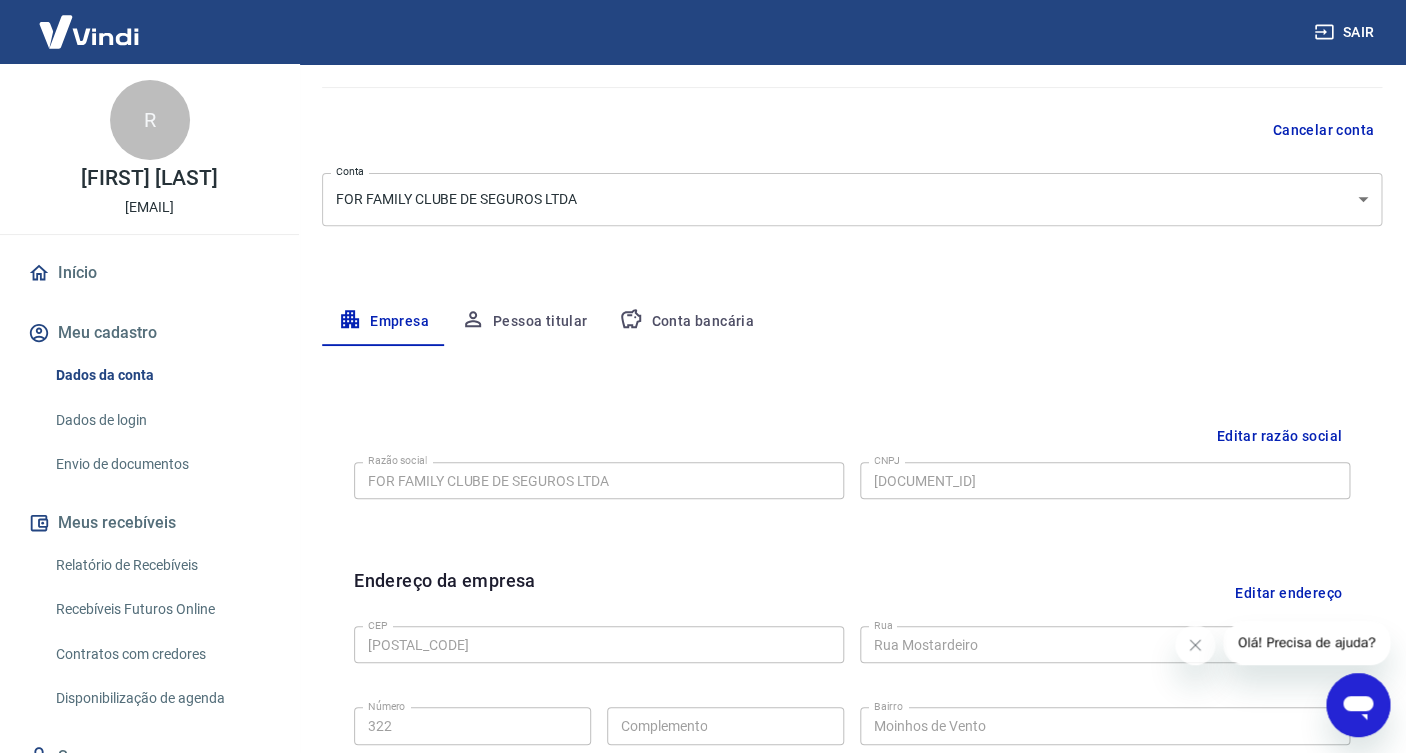 click on "Conta bancária" at bounding box center (686, 322) 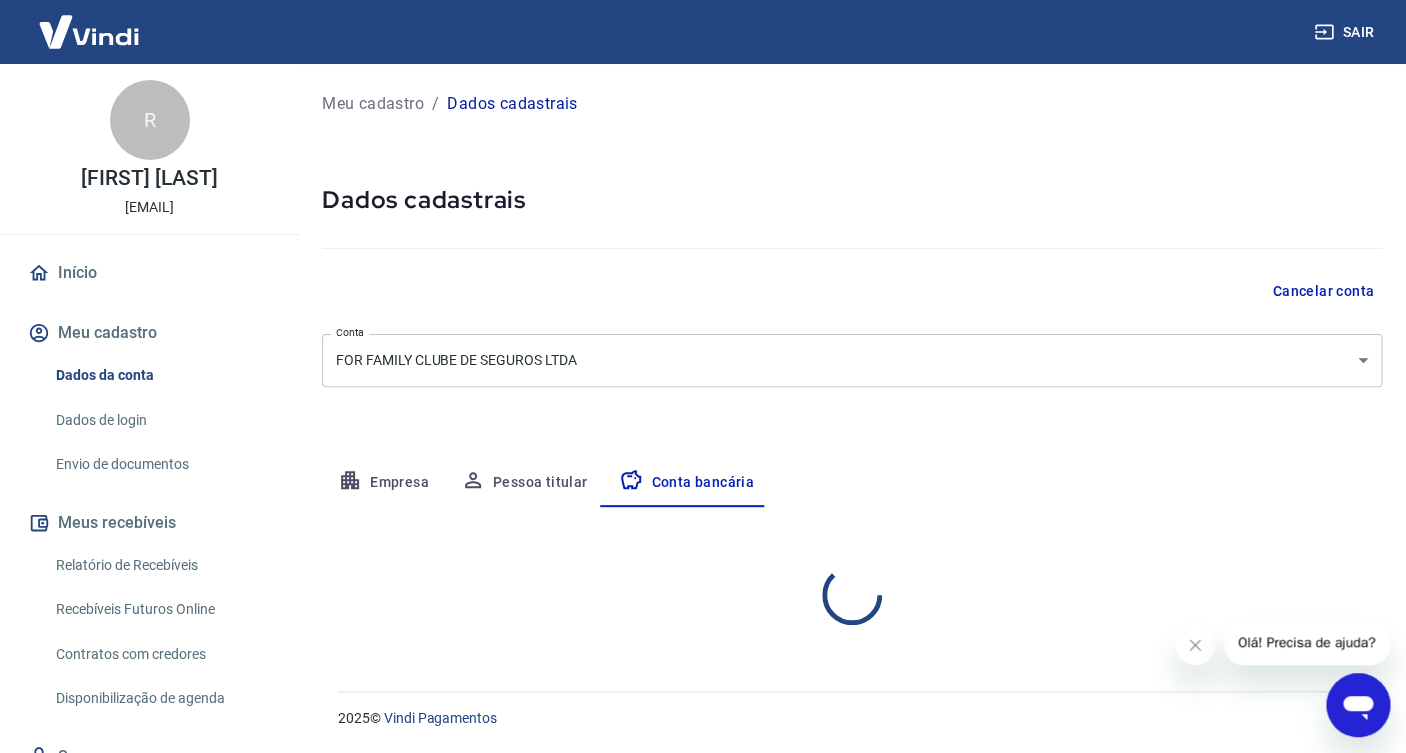 scroll, scrollTop: 0, scrollLeft: 0, axis: both 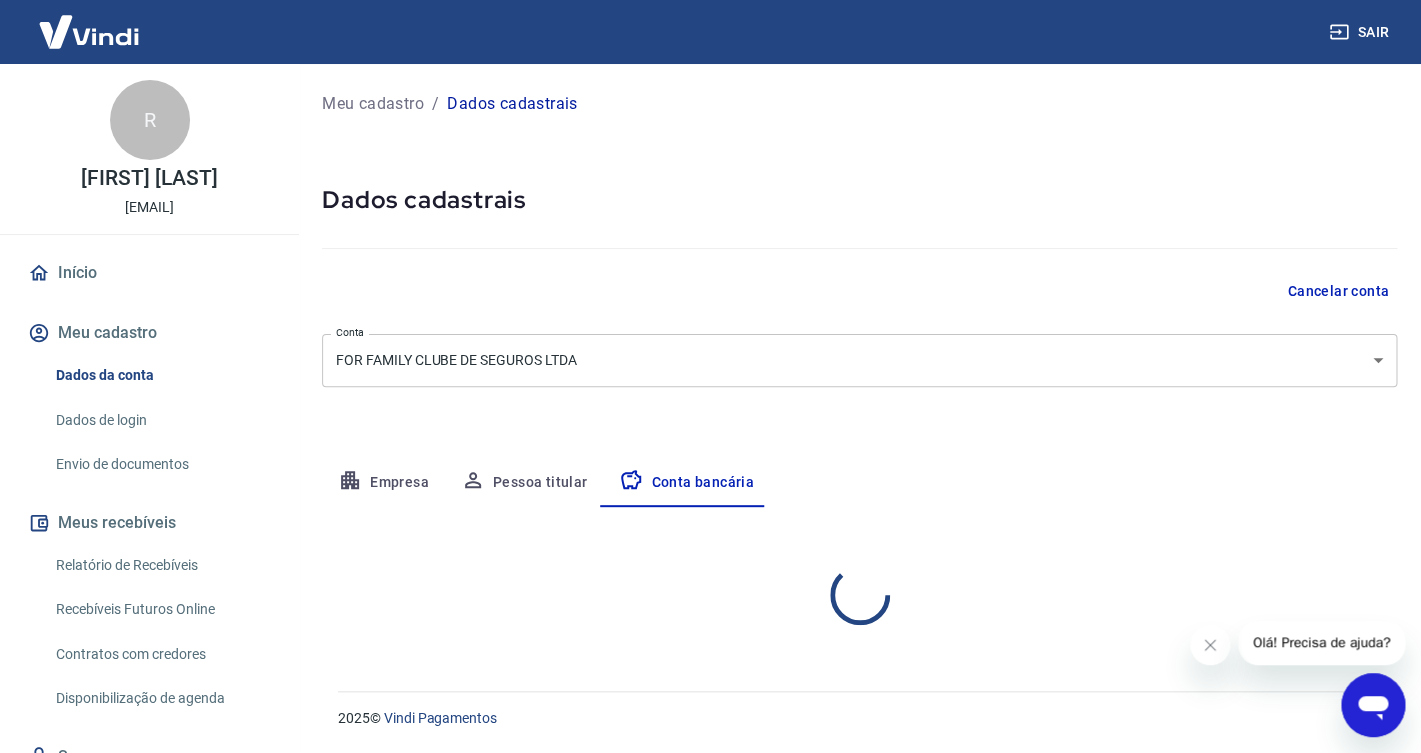 select on "1" 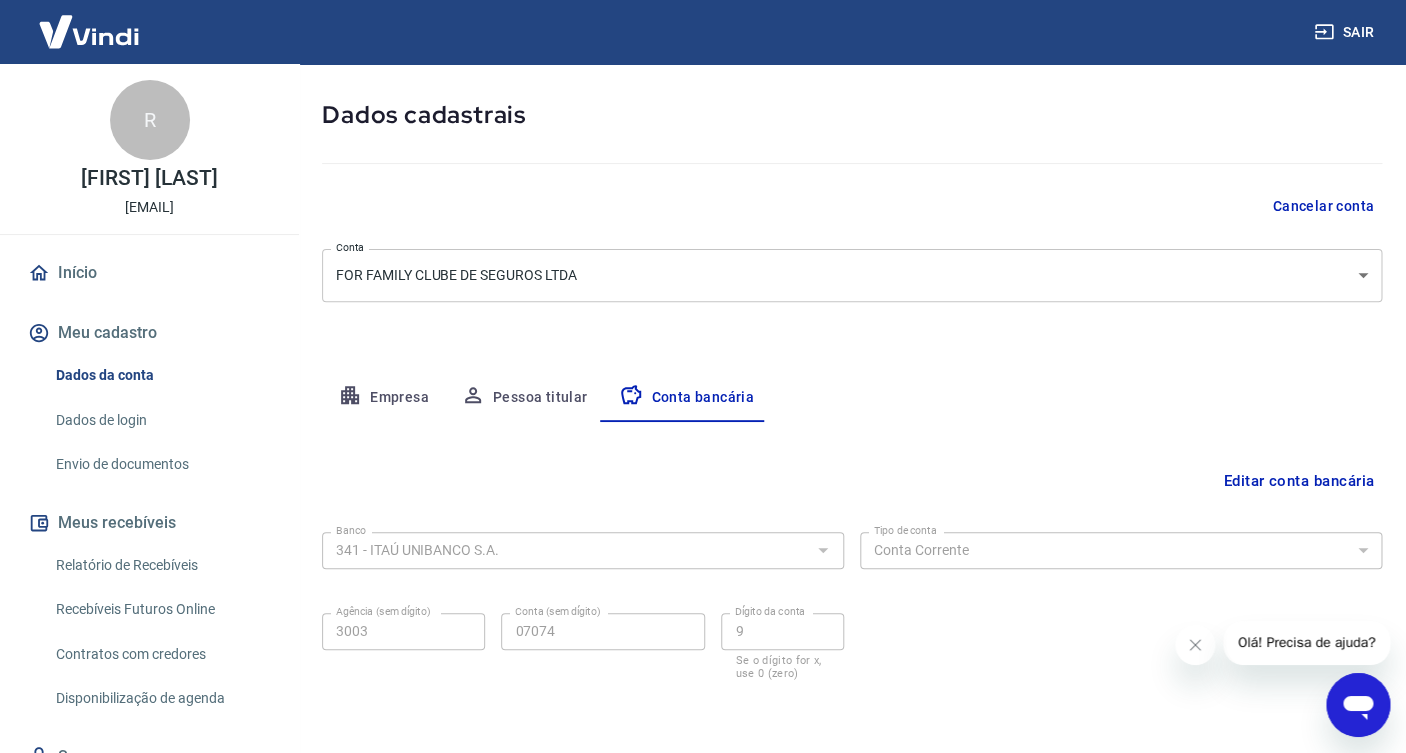 scroll, scrollTop: 112, scrollLeft: 0, axis: vertical 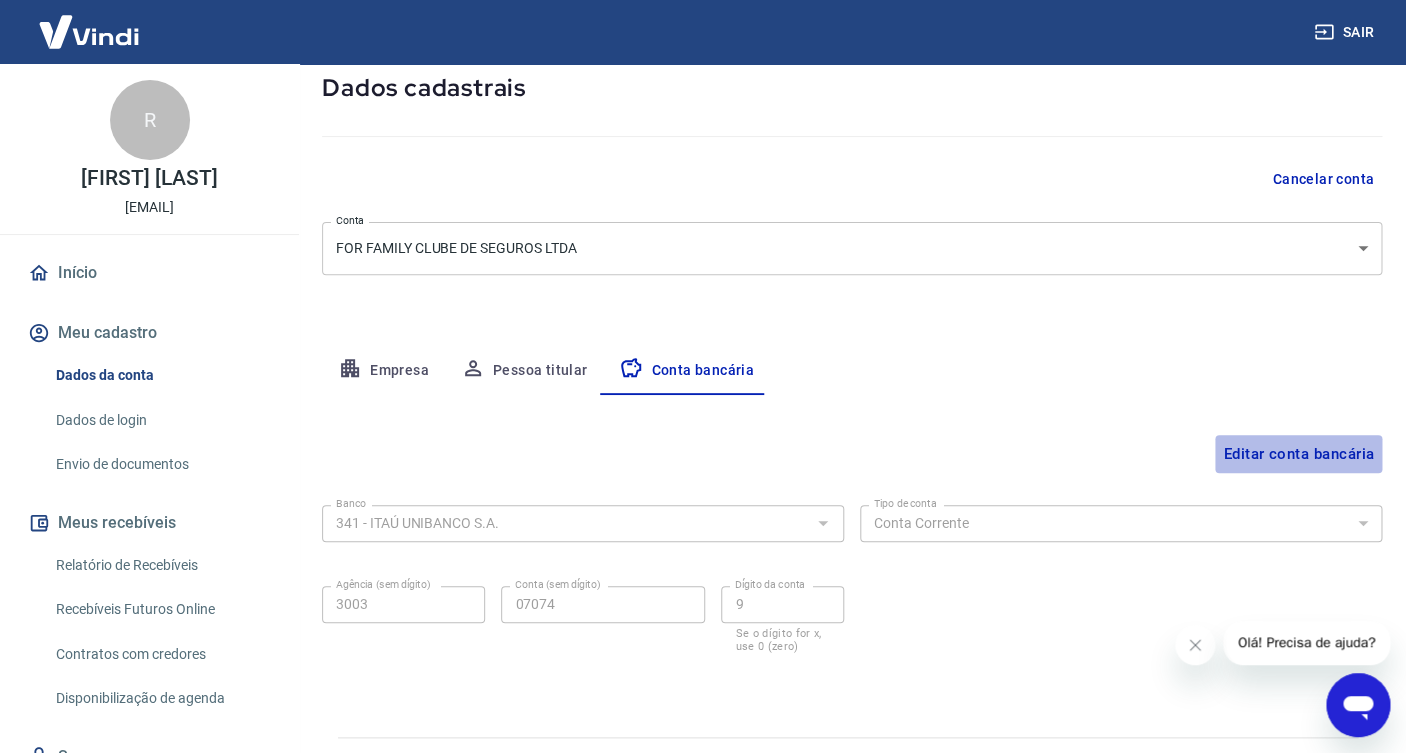 click on "Editar conta bancária" at bounding box center (1298, 454) 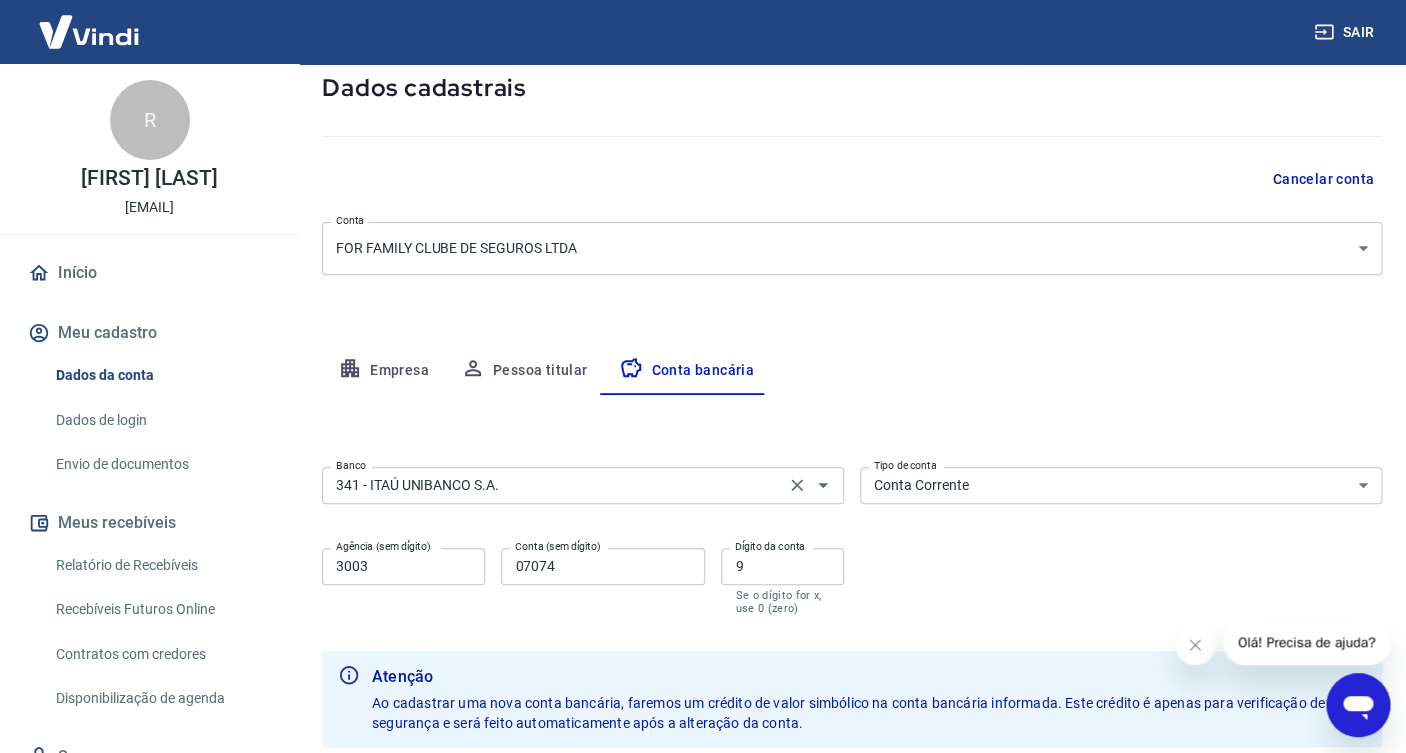 click on "341 - ITAÚ UNIBANCO S.A." at bounding box center [553, 485] 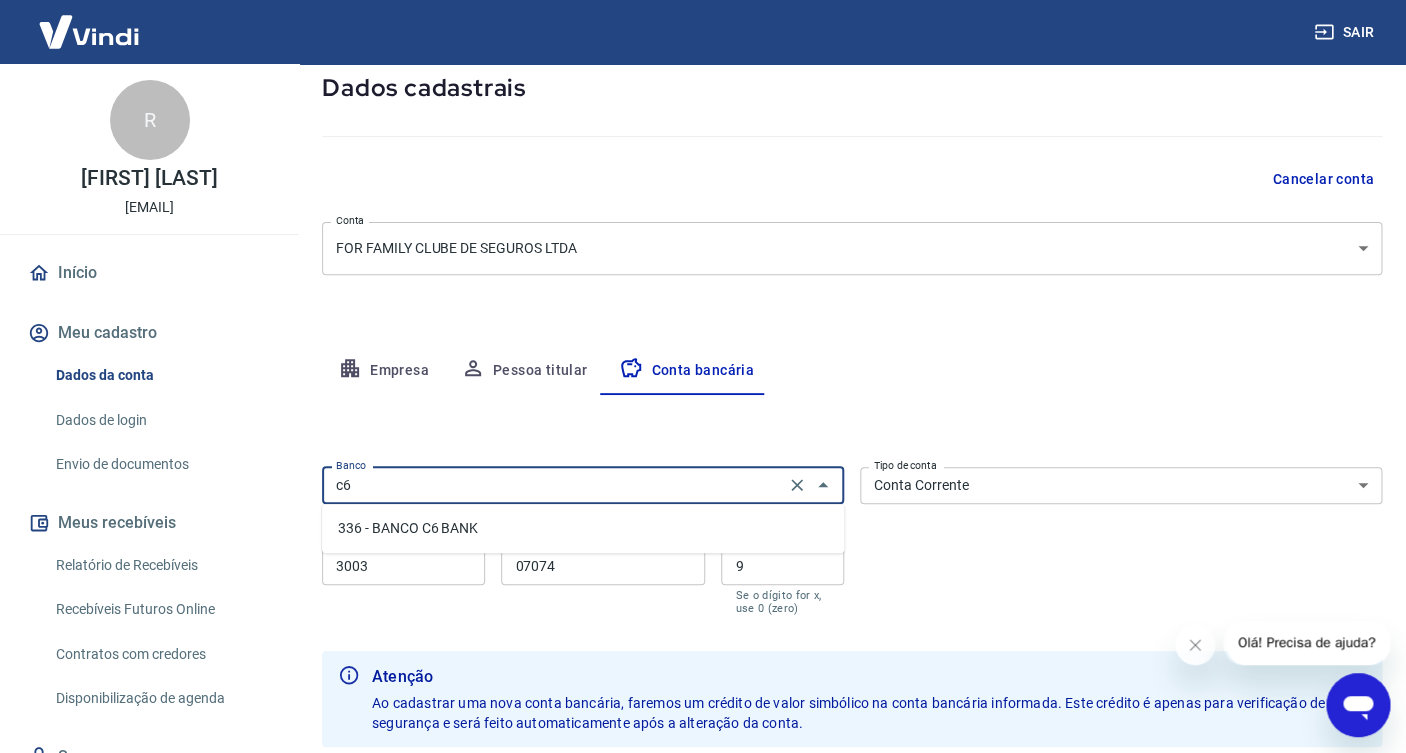 scroll, scrollTop: 0, scrollLeft: 0, axis: both 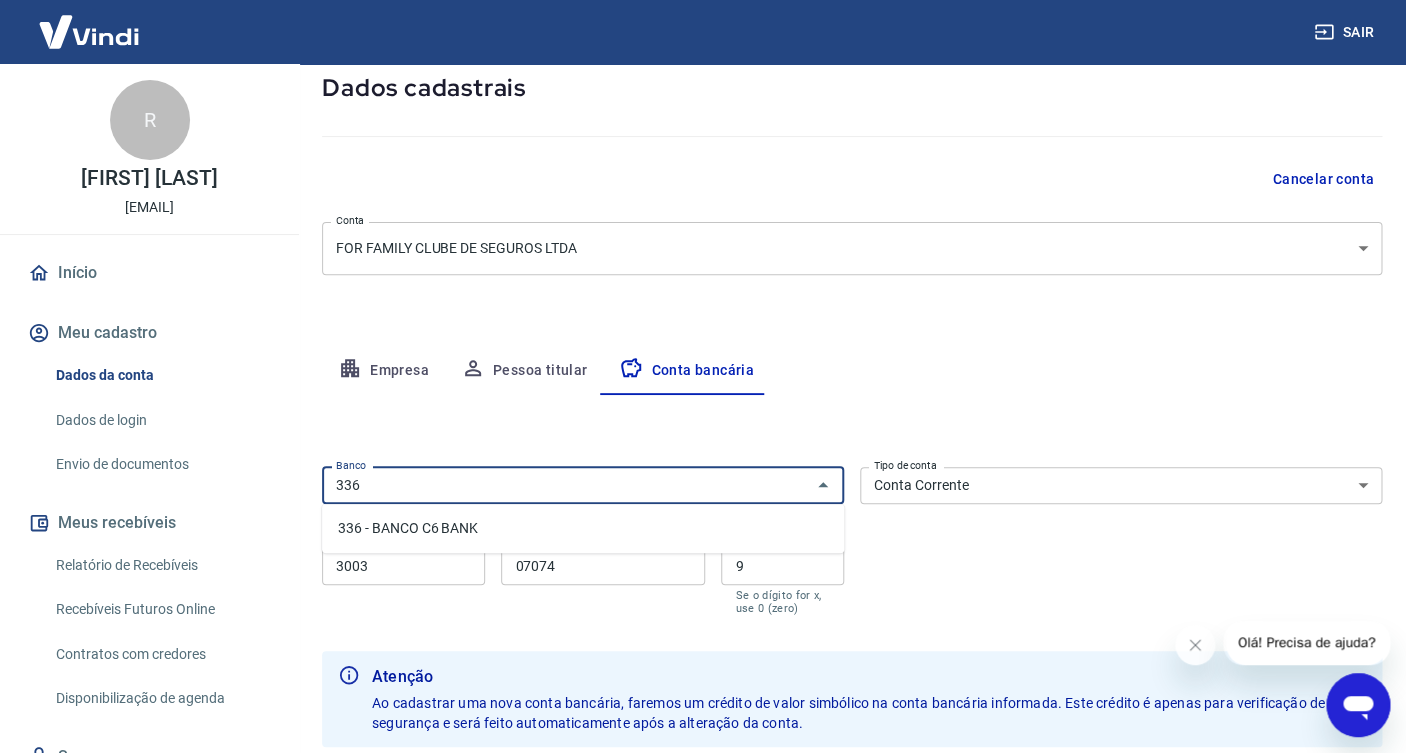 type on "336" 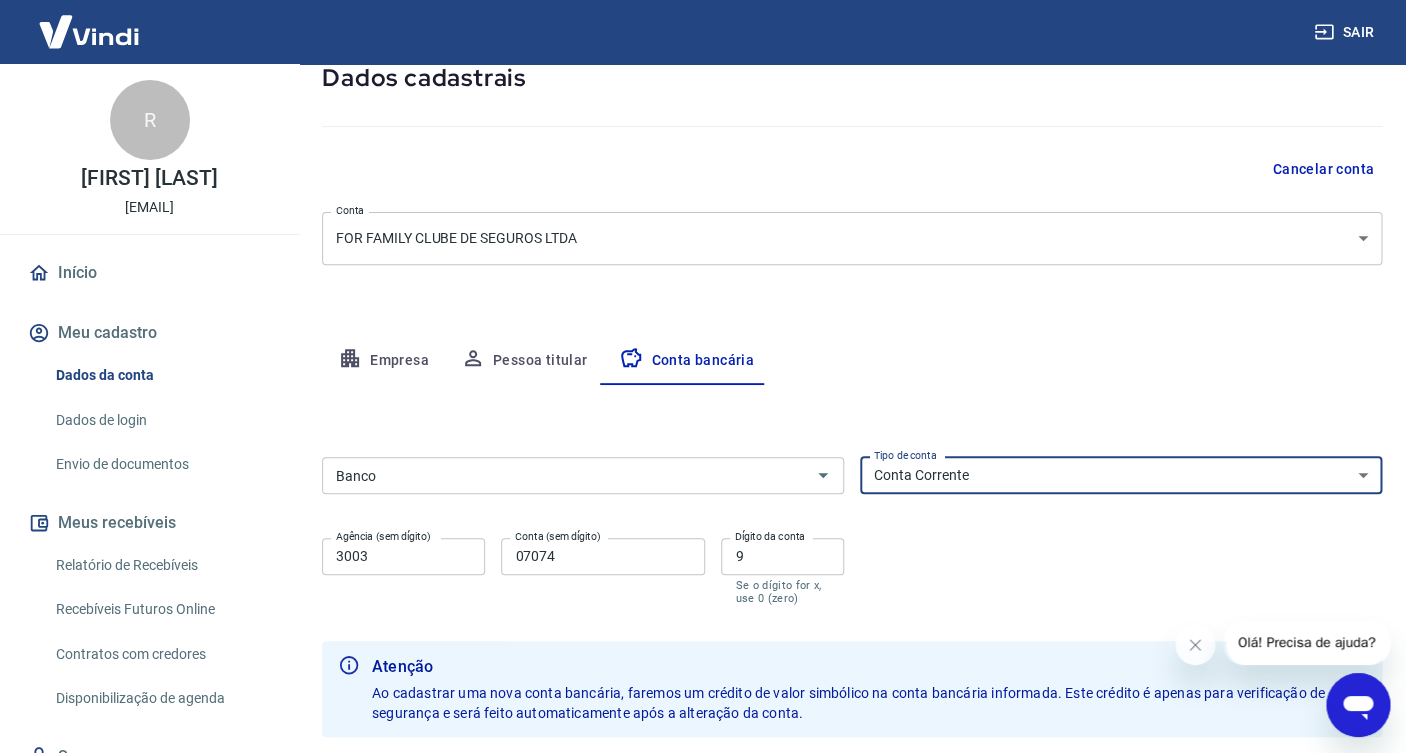 scroll, scrollTop: 128, scrollLeft: 0, axis: vertical 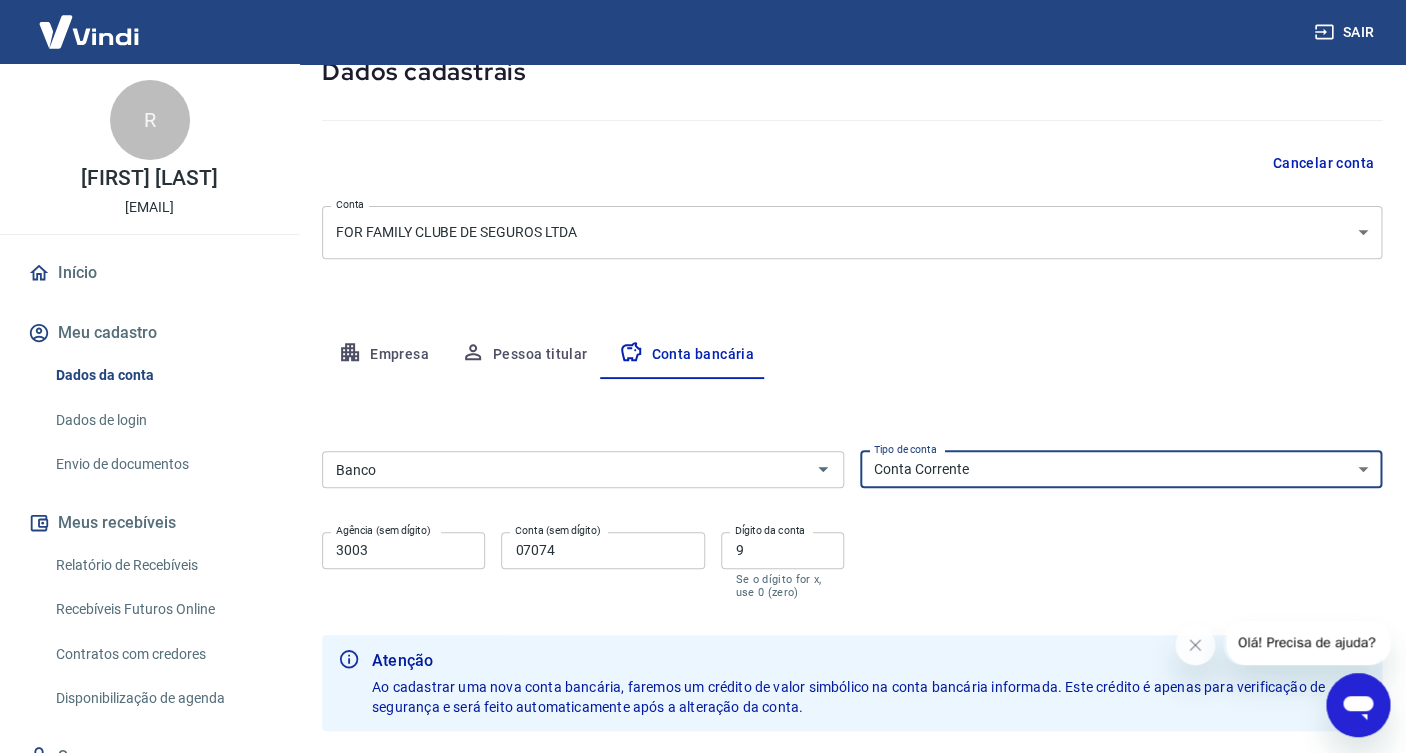 click on "3003" at bounding box center (403, 550) 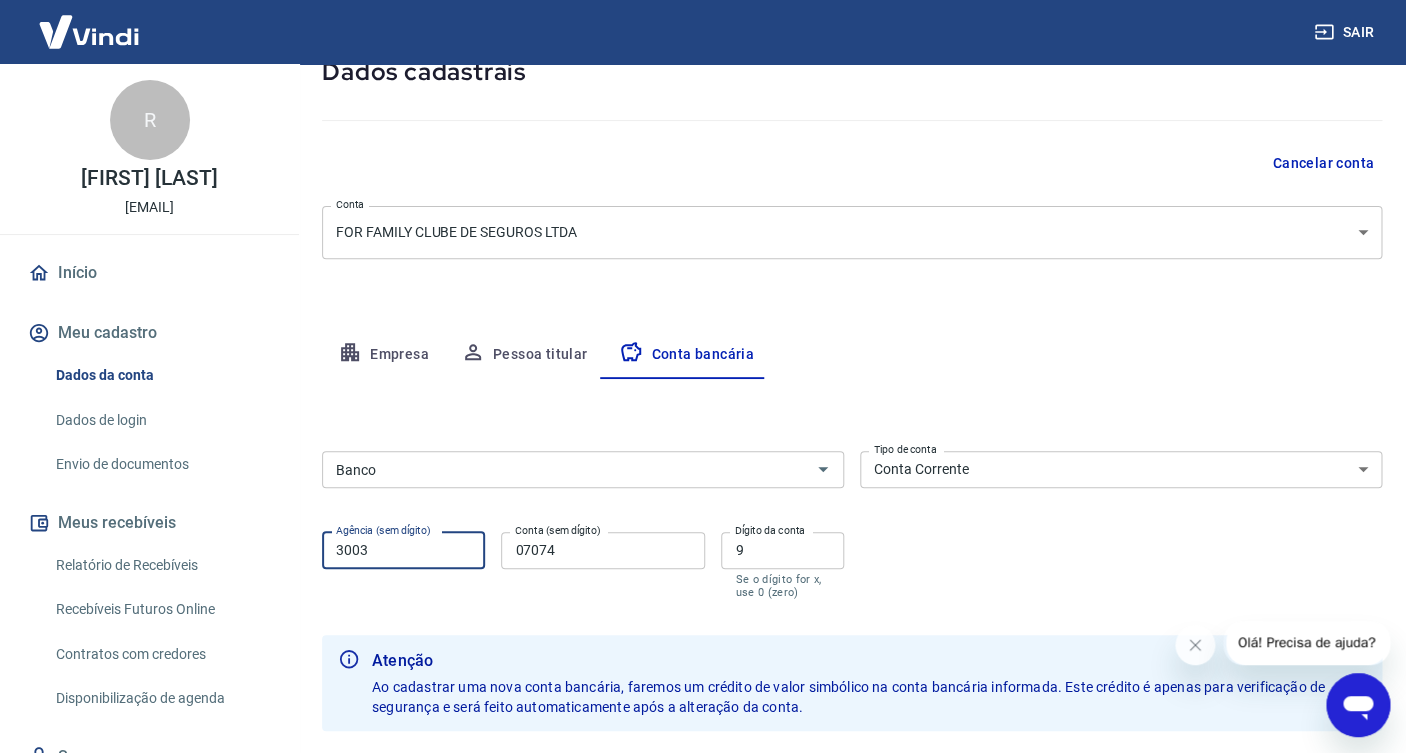 click on "3003" at bounding box center (403, 550) 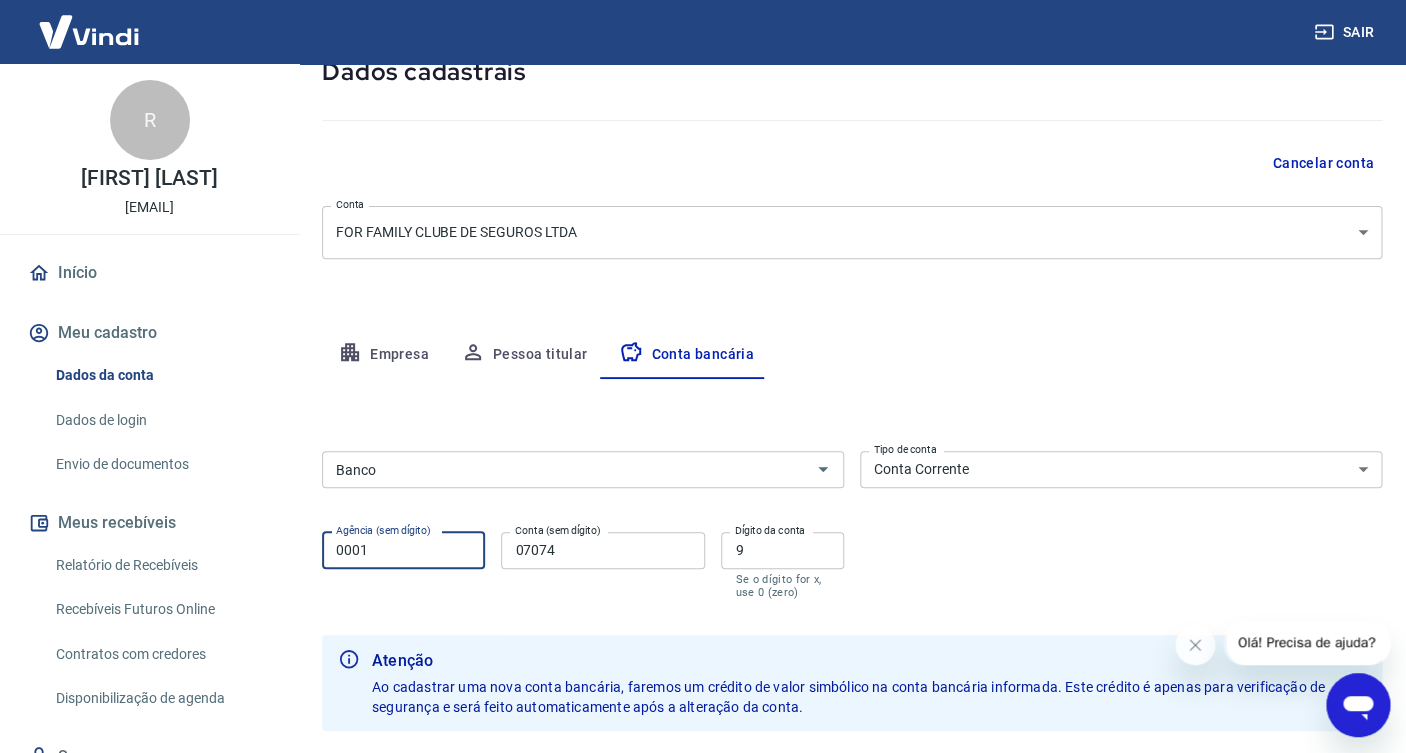 type on "0001" 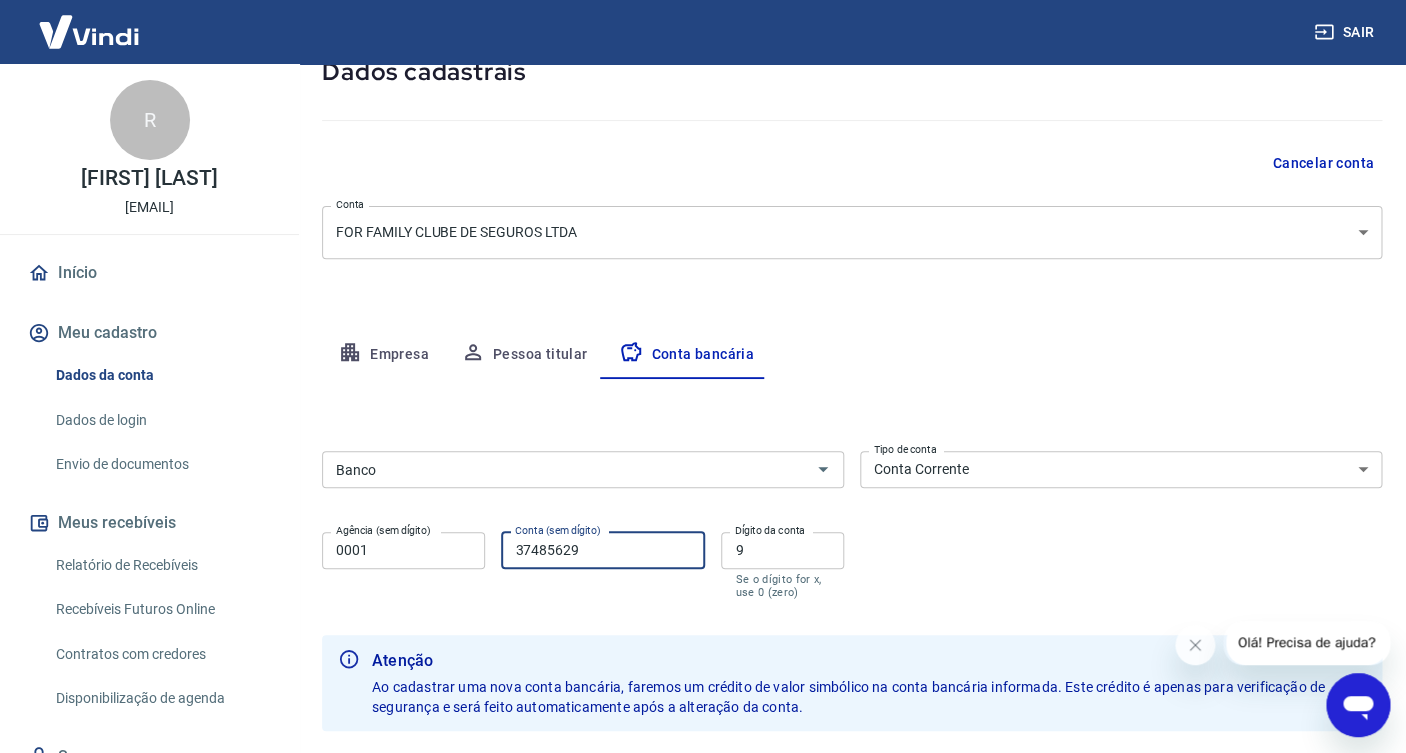 type on "37485629" 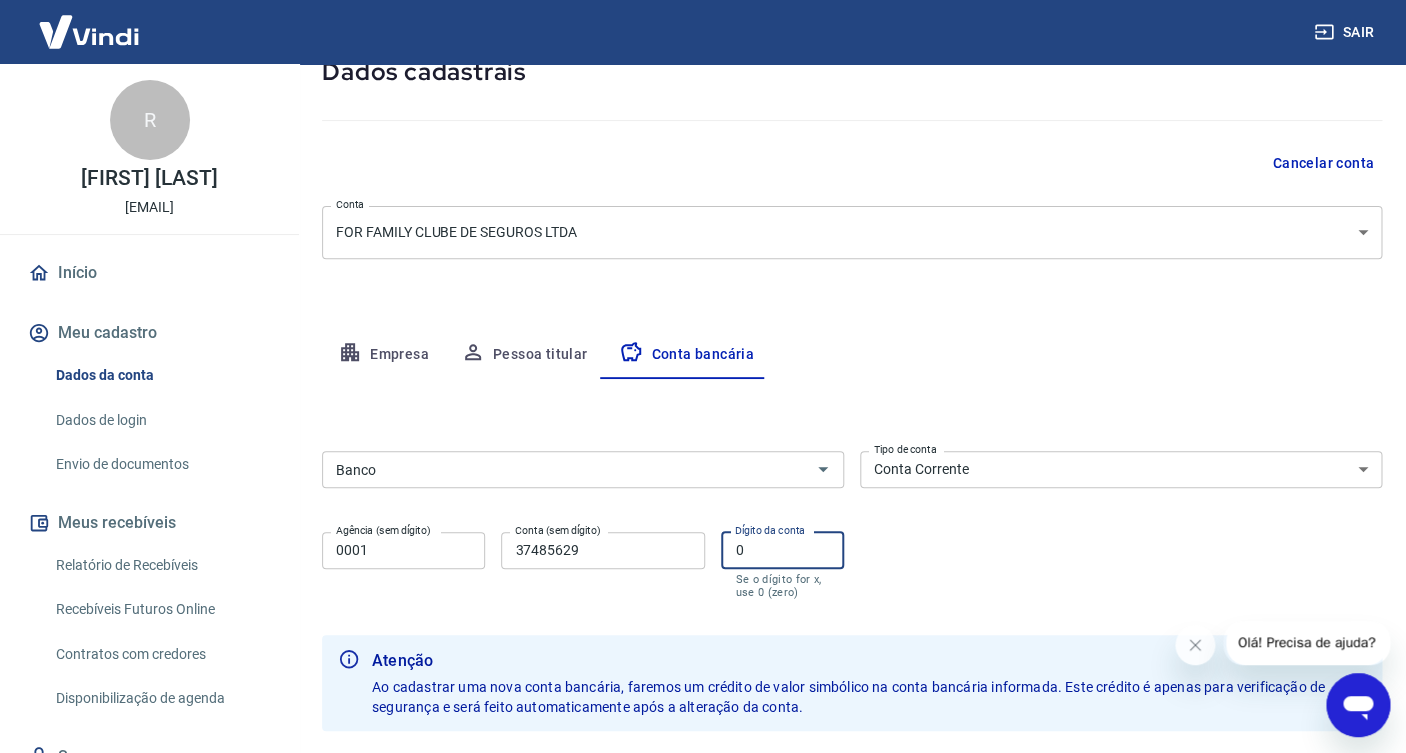 scroll, scrollTop: 302, scrollLeft: 0, axis: vertical 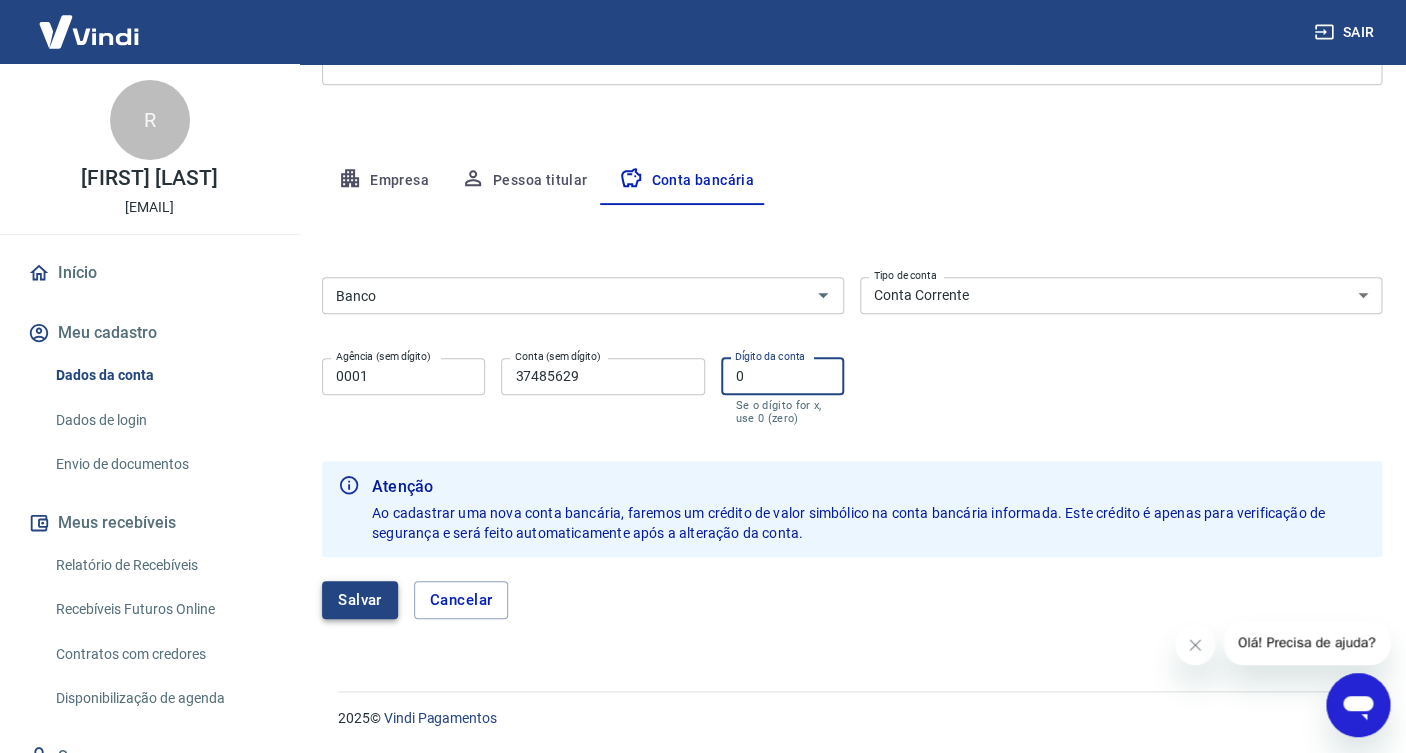 type on "0" 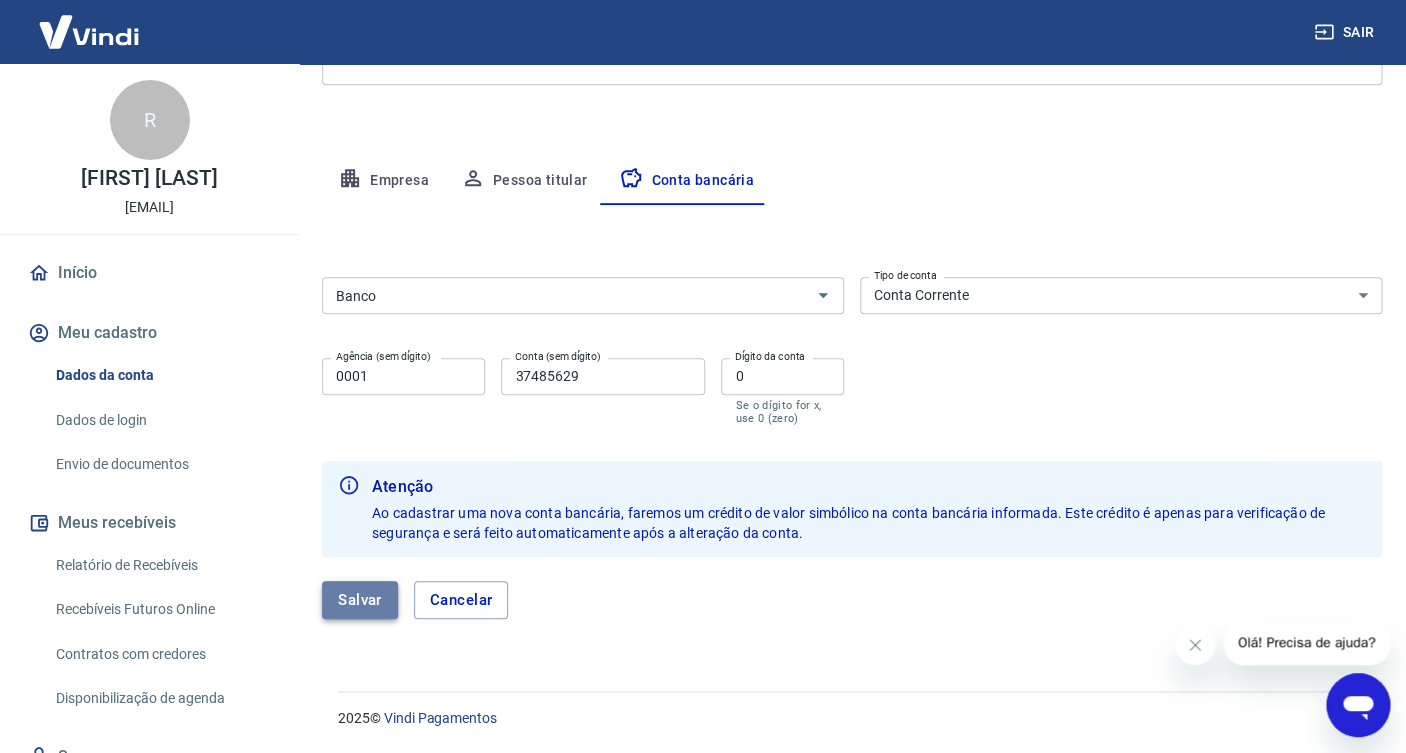click on "Salvar" at bounding box center (360, 600) 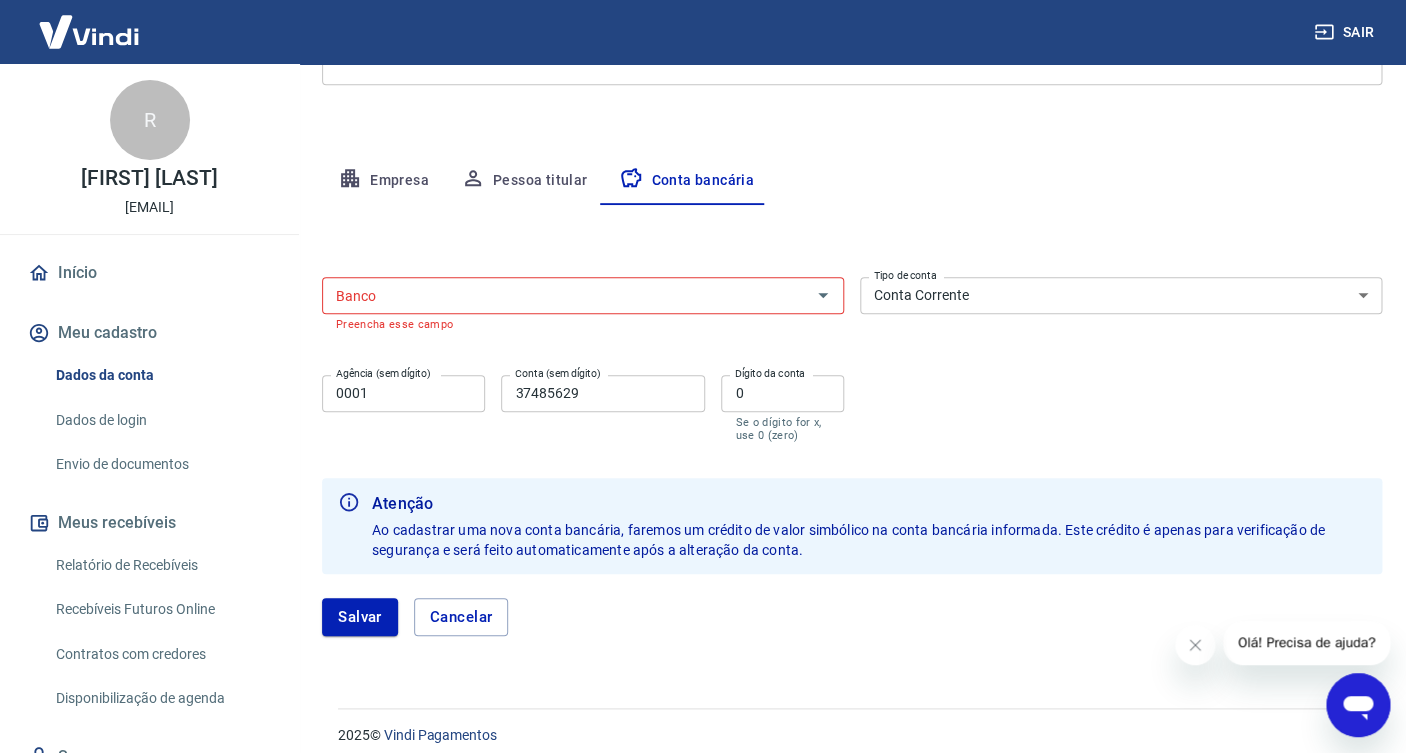 click on "Banco" at bounding box center [566, 295] 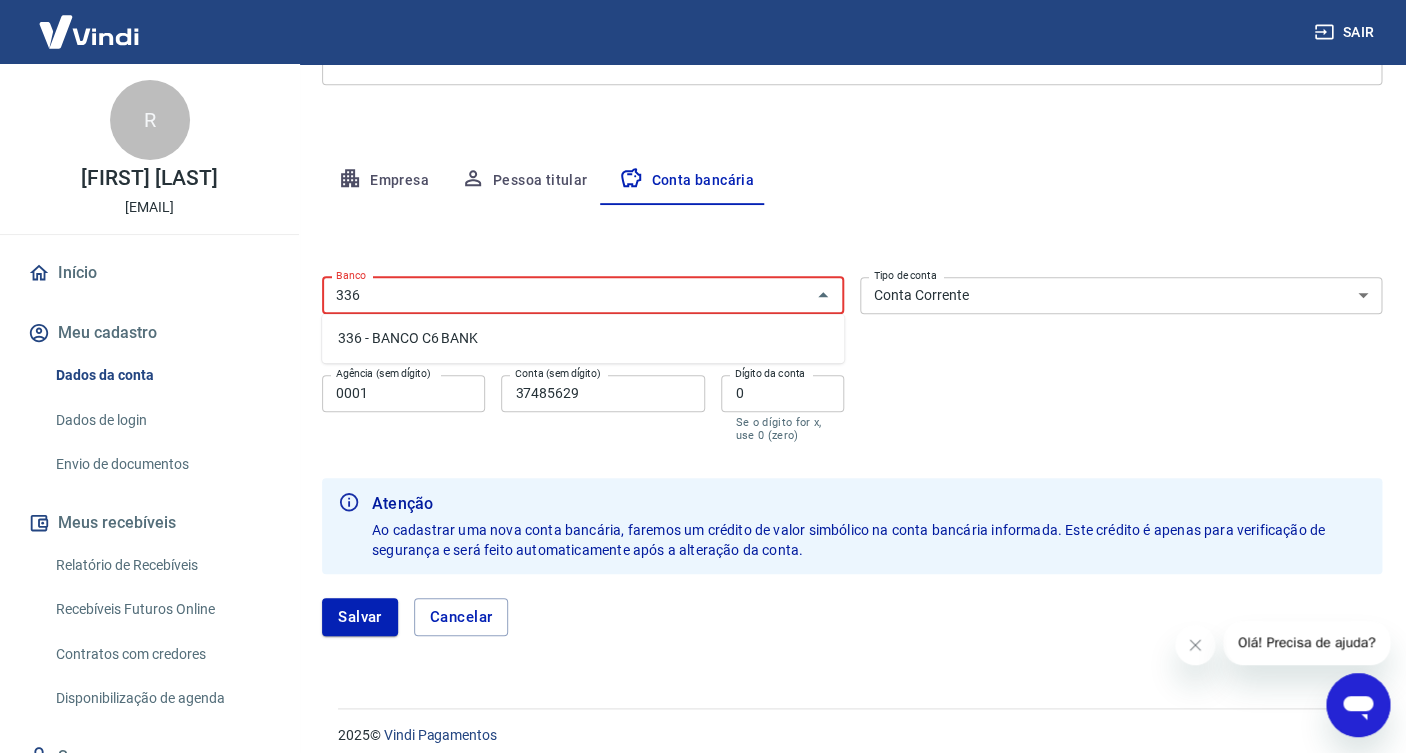 click on "336 - BANCO C6 BANK" at bounding box center (583, 338) 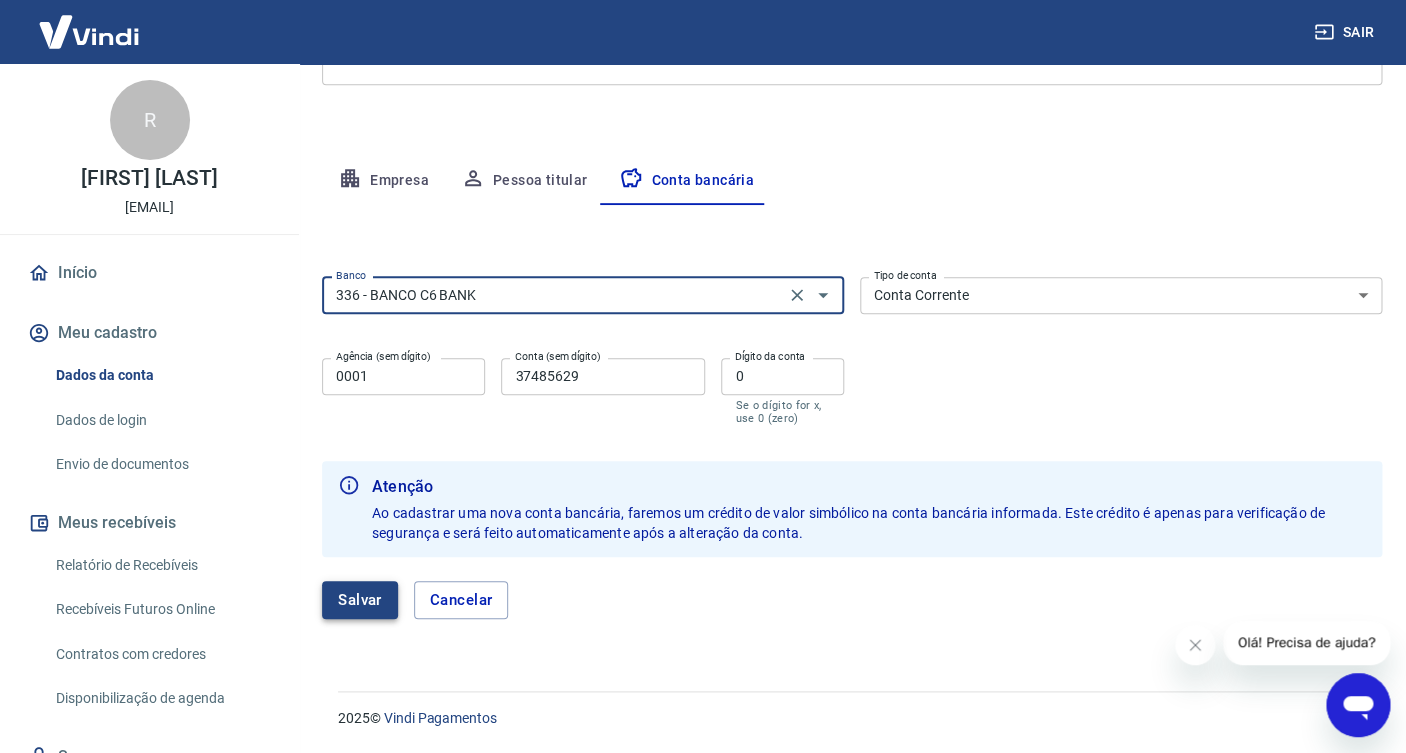 type on "336 - BANCO C6 BANK" 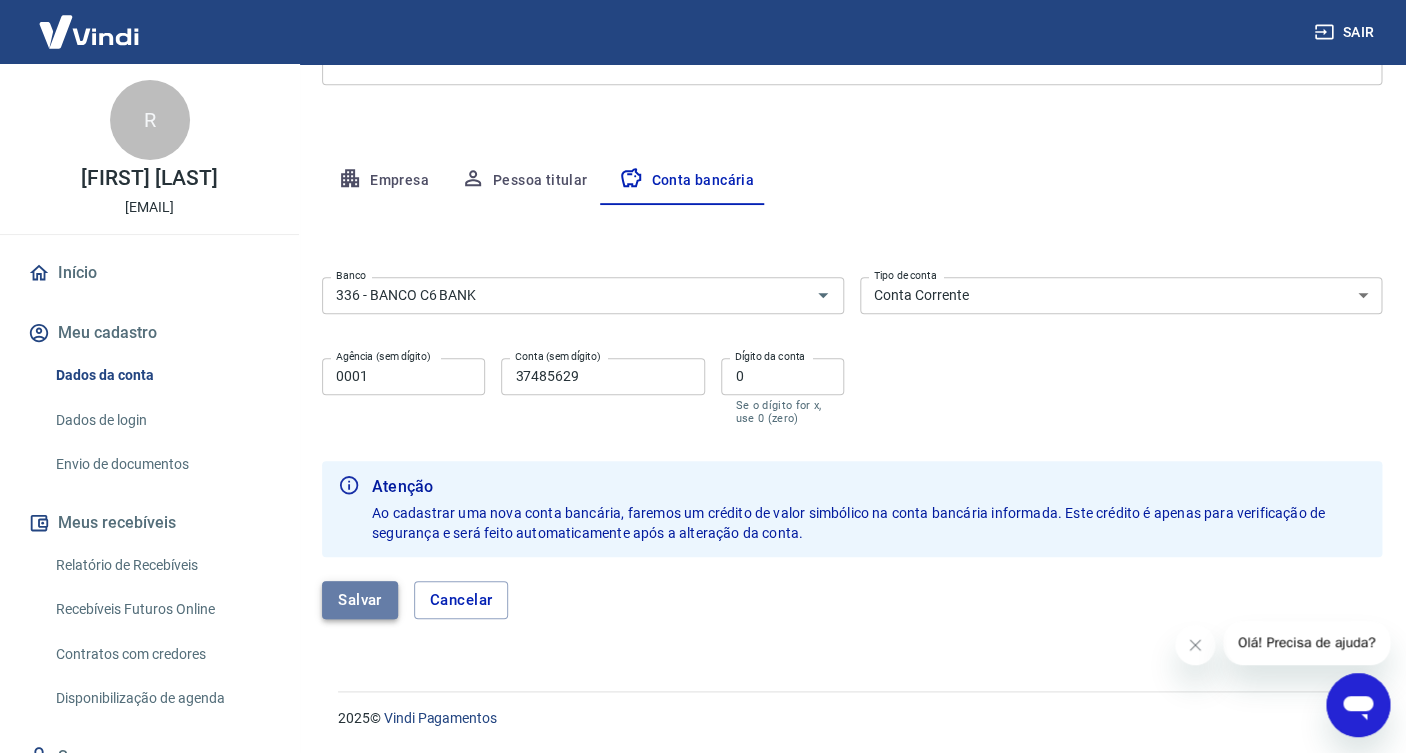 click on "Salvar" at bounding box center (360, 600) 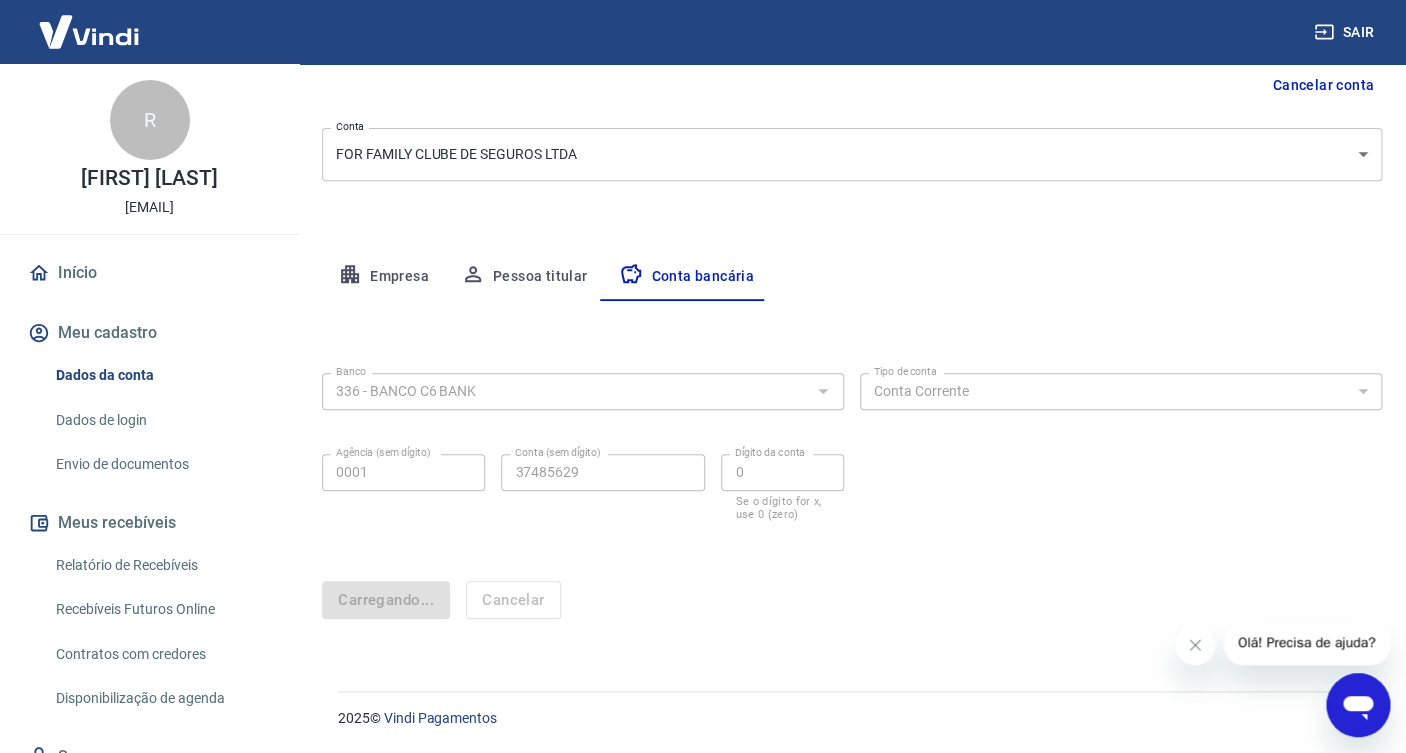 scroll, scrollTop: 0, scrollLeft: 0, axis: both 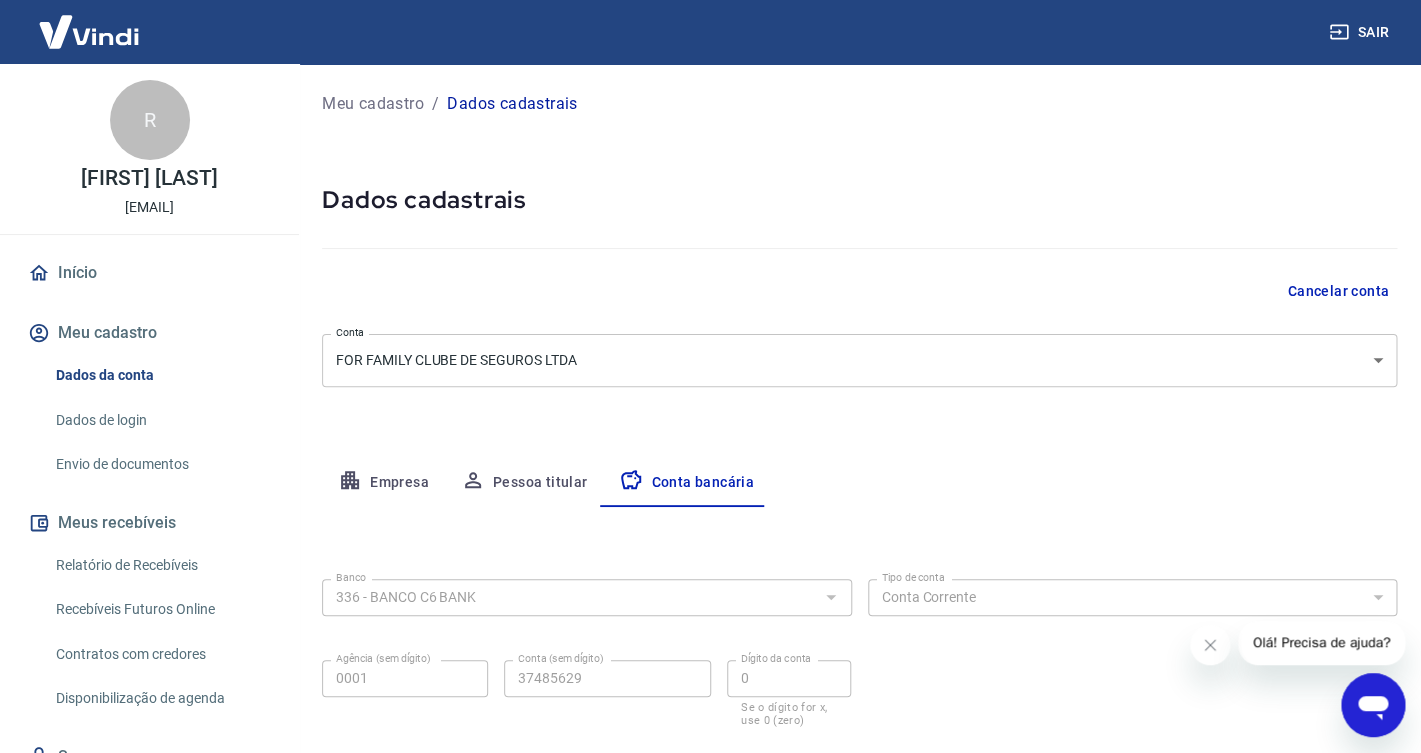 select on "1" 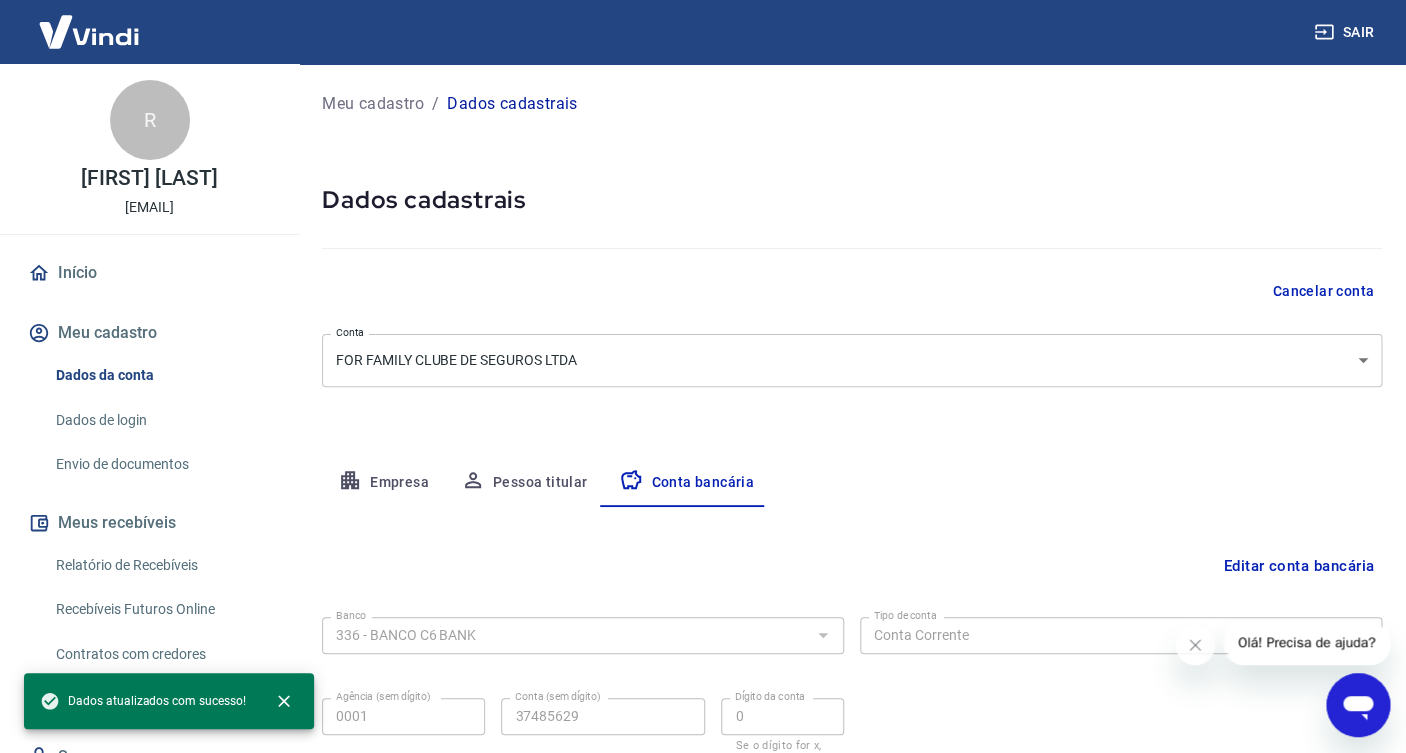click on "Empresa" at bounding box center [383, 483] 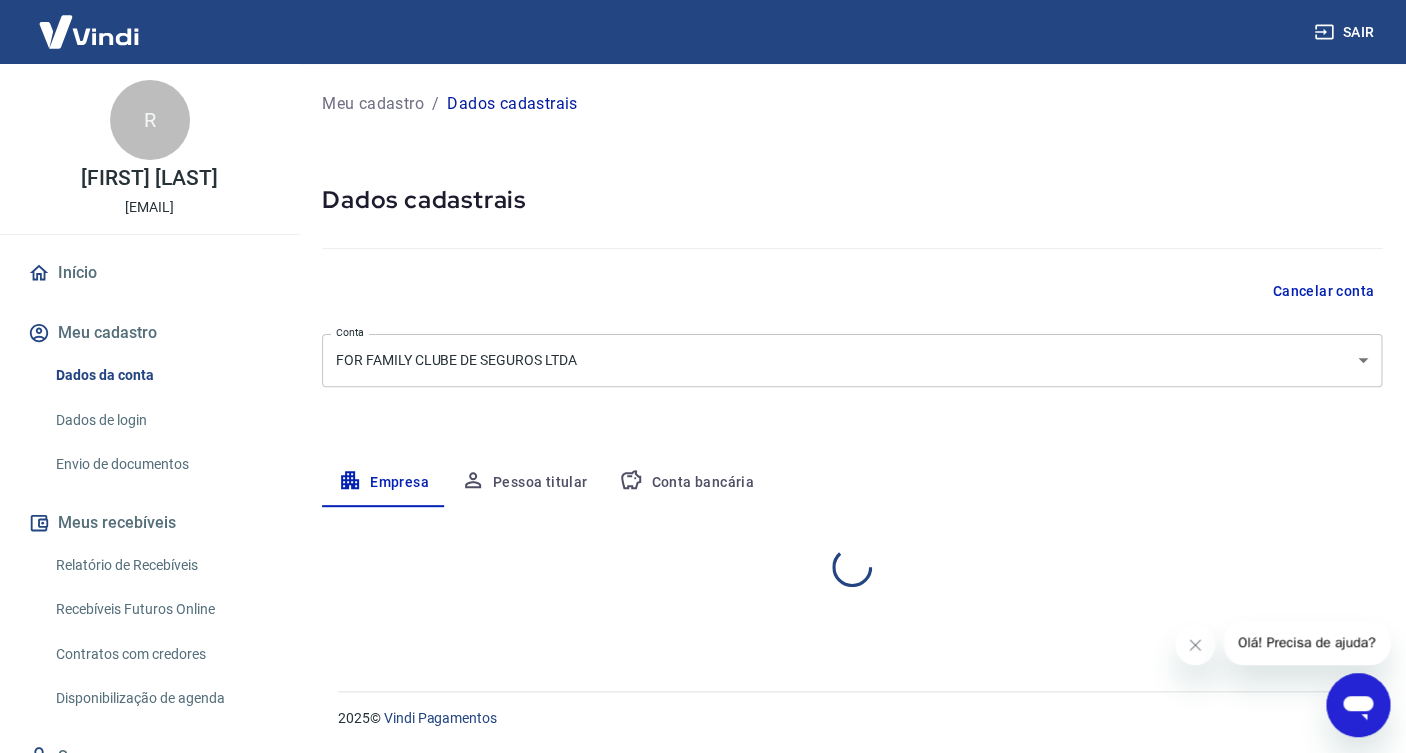 select on "RS" 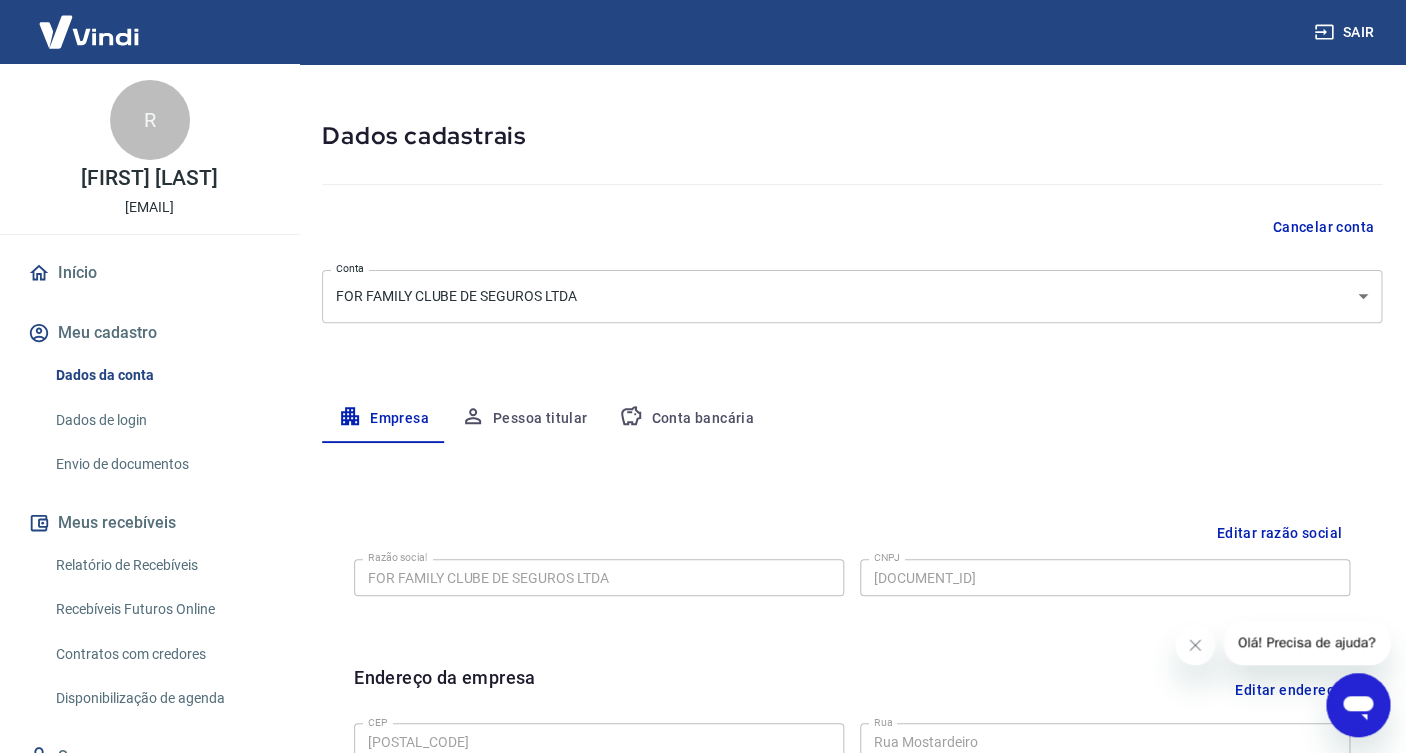 scroll, scrollTop: 224, scrollLeft: 0, axis: vertical 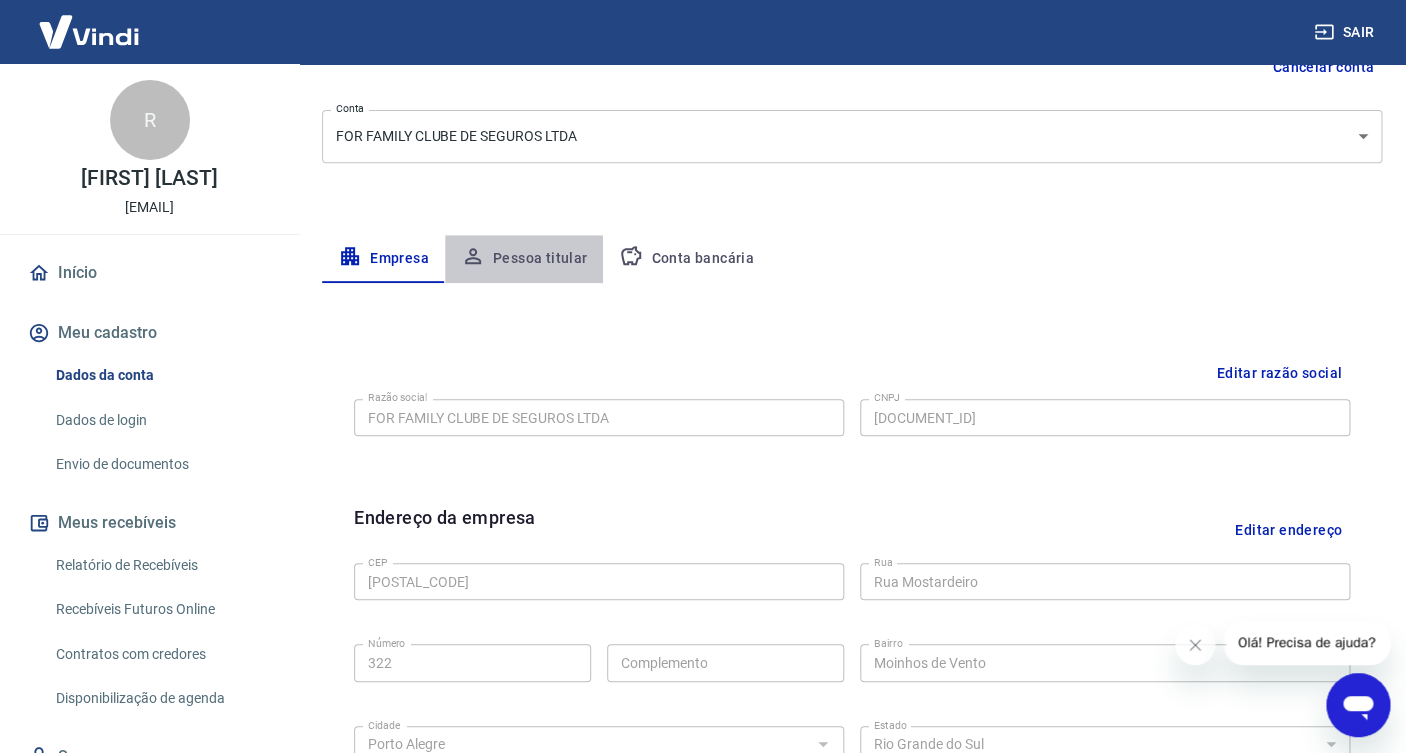 click on "Pessoa titular" at bounding box center (524, 259) 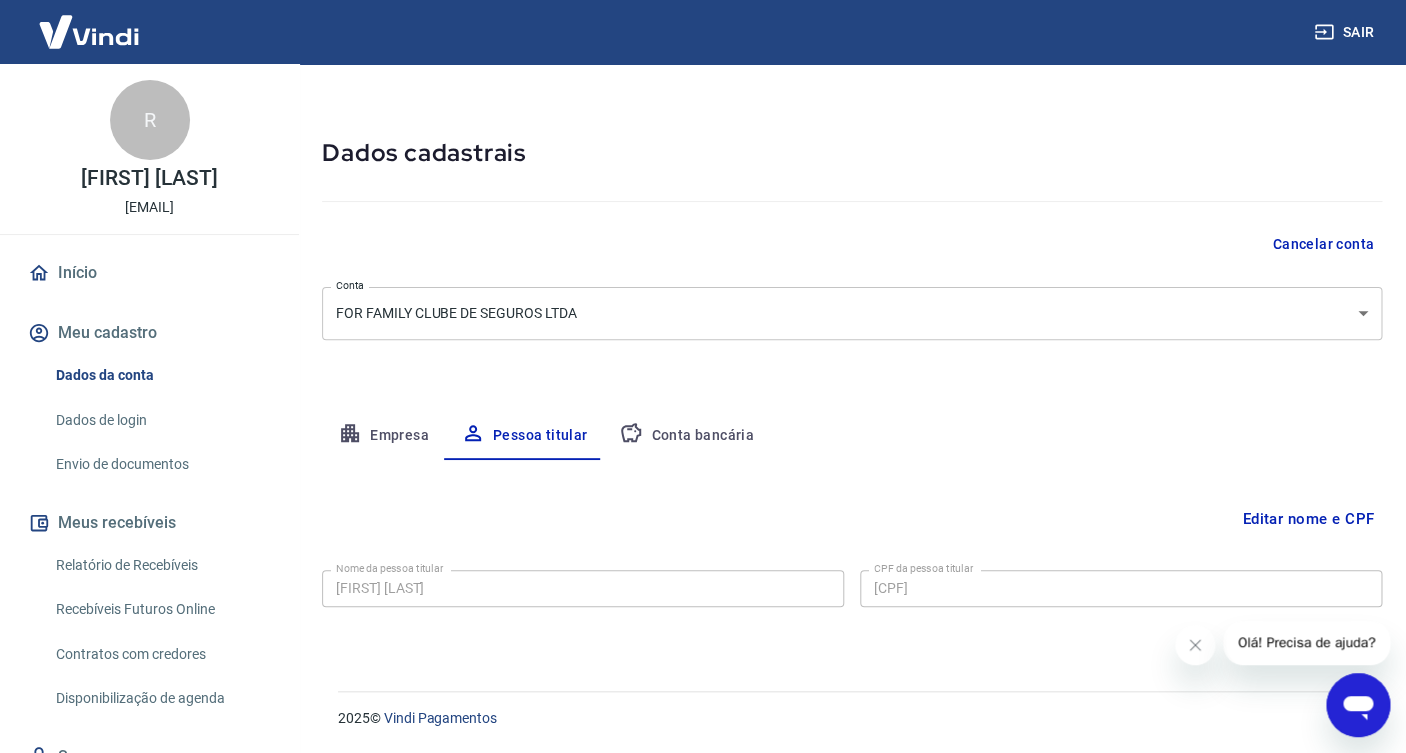 scroll, scrollTop: 0, scrollLeft: 0, axis: both 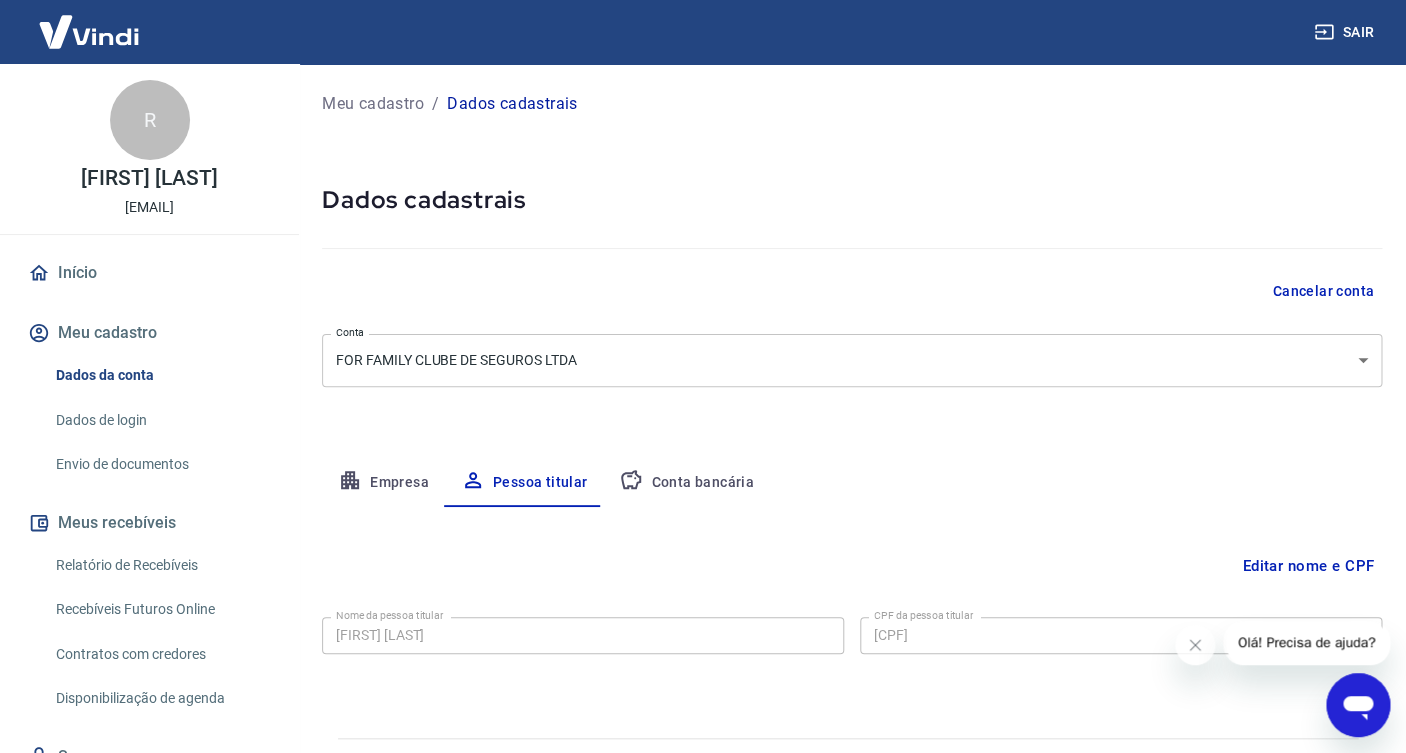 click on "Meu cadastro" at bounding box center [149, 333] 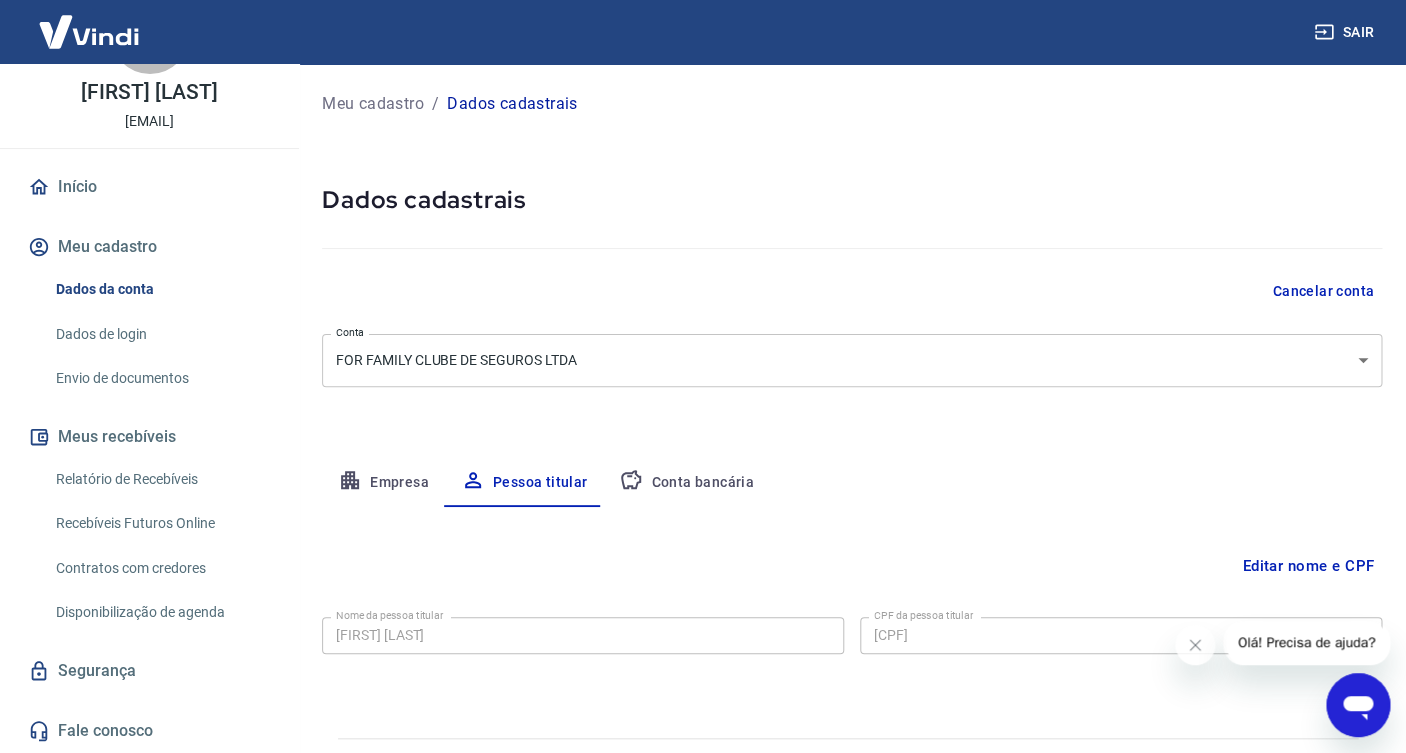 click on "Meu cadastro" at bounding box center (373, 104) 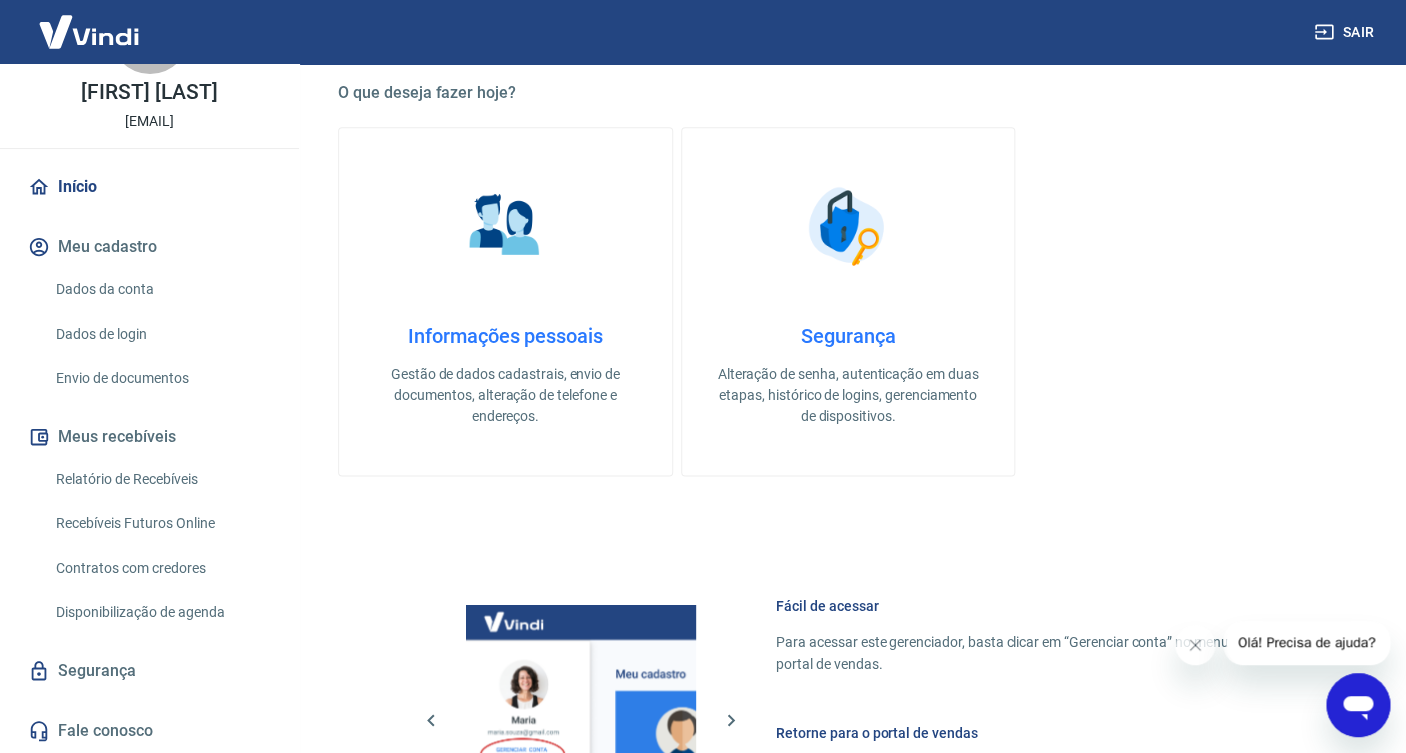 scroll, scrollTop: 609, scrollLeft: 0, axis: vertical 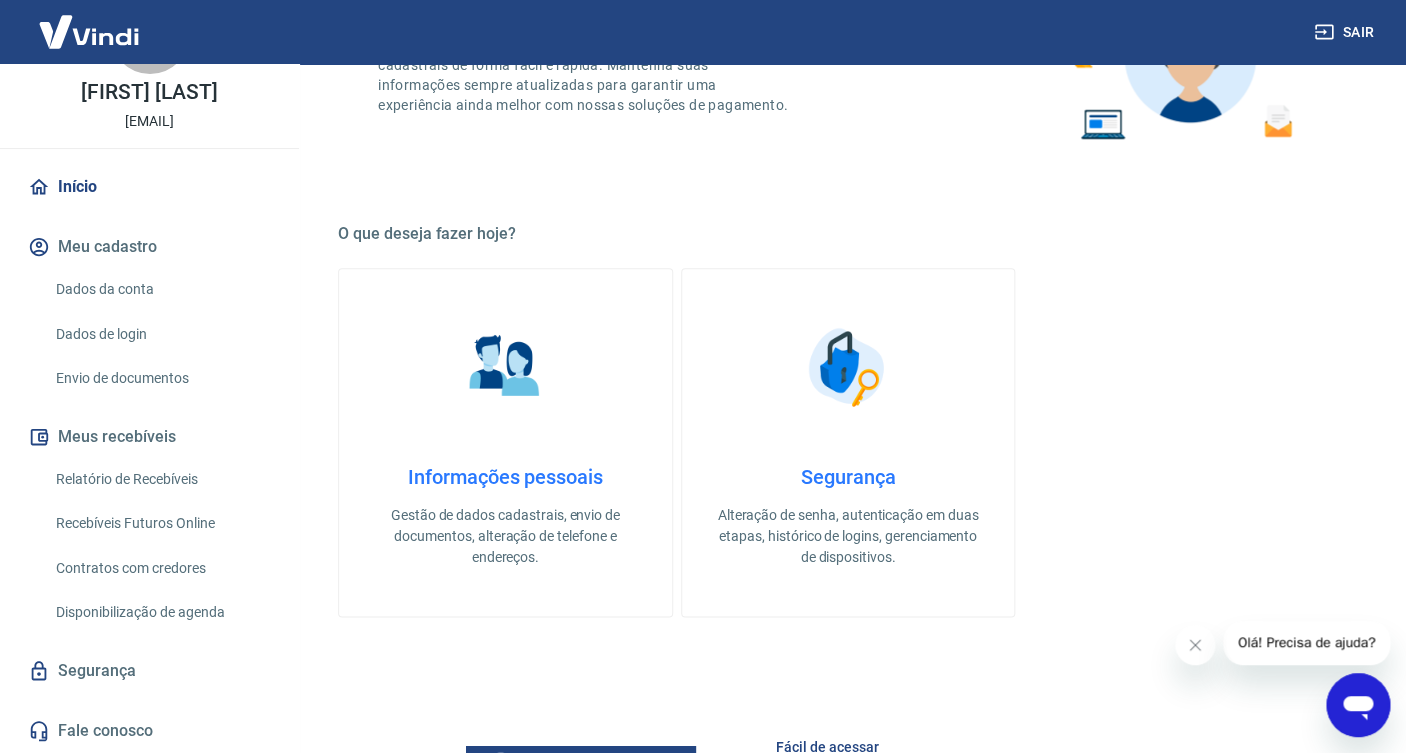 click on "Informações pessoais" at bounding box center [505, 477] 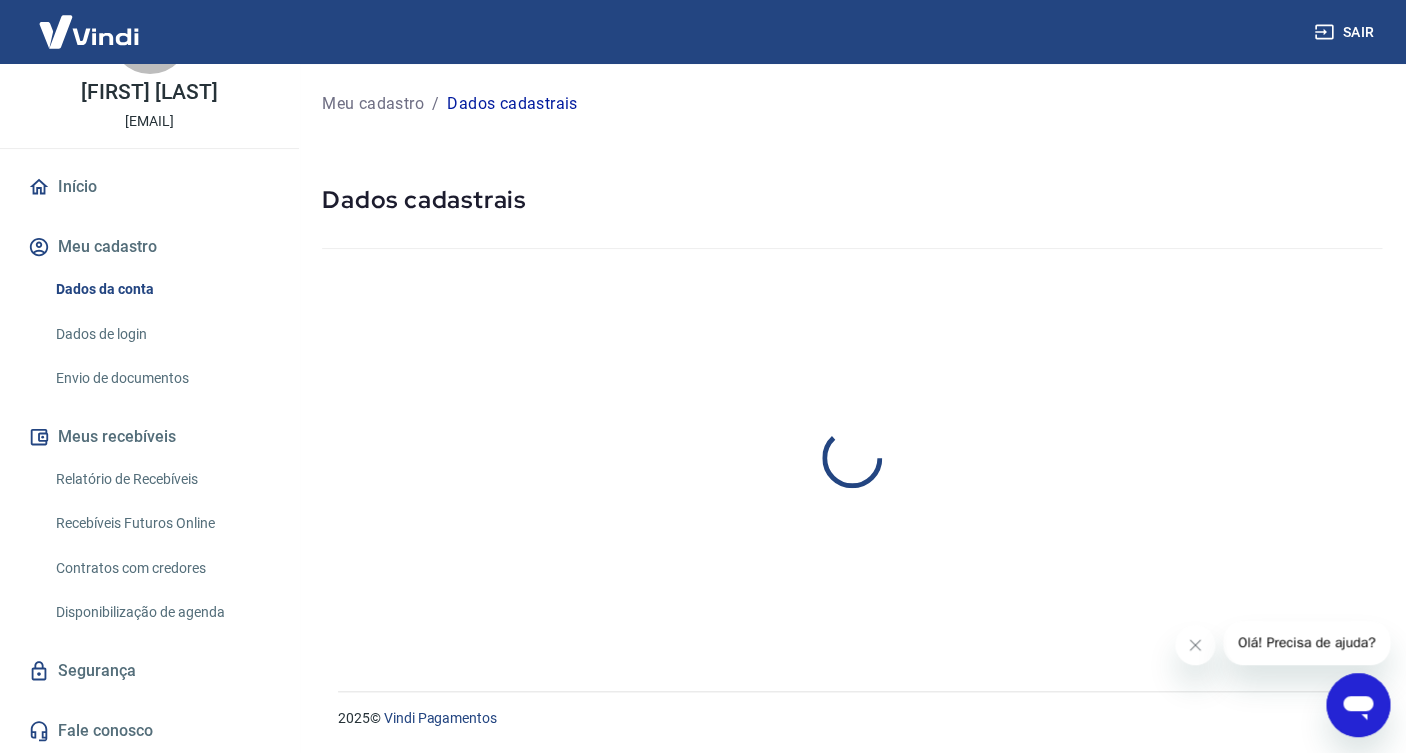 scroll, scrollTop: 0, scrollLeft: 0, axis: both 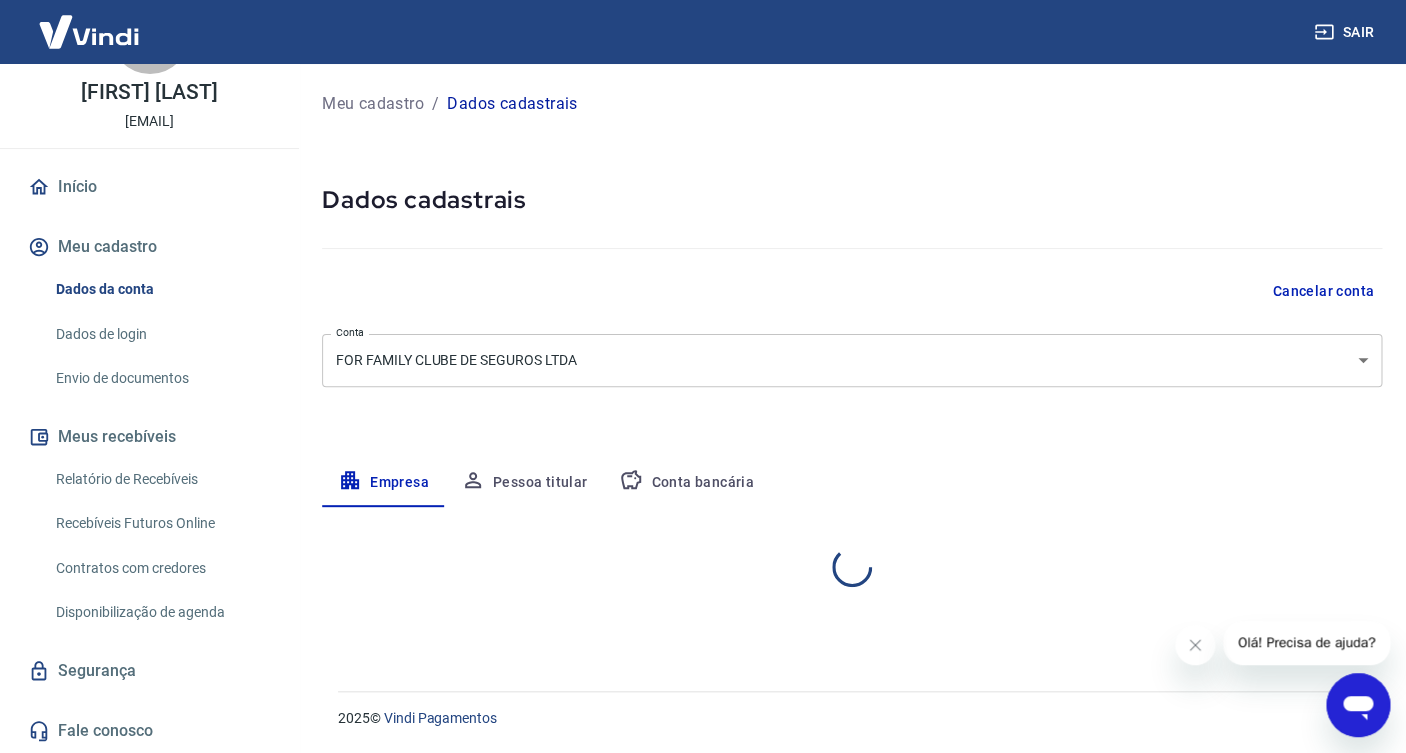 select on "RS" 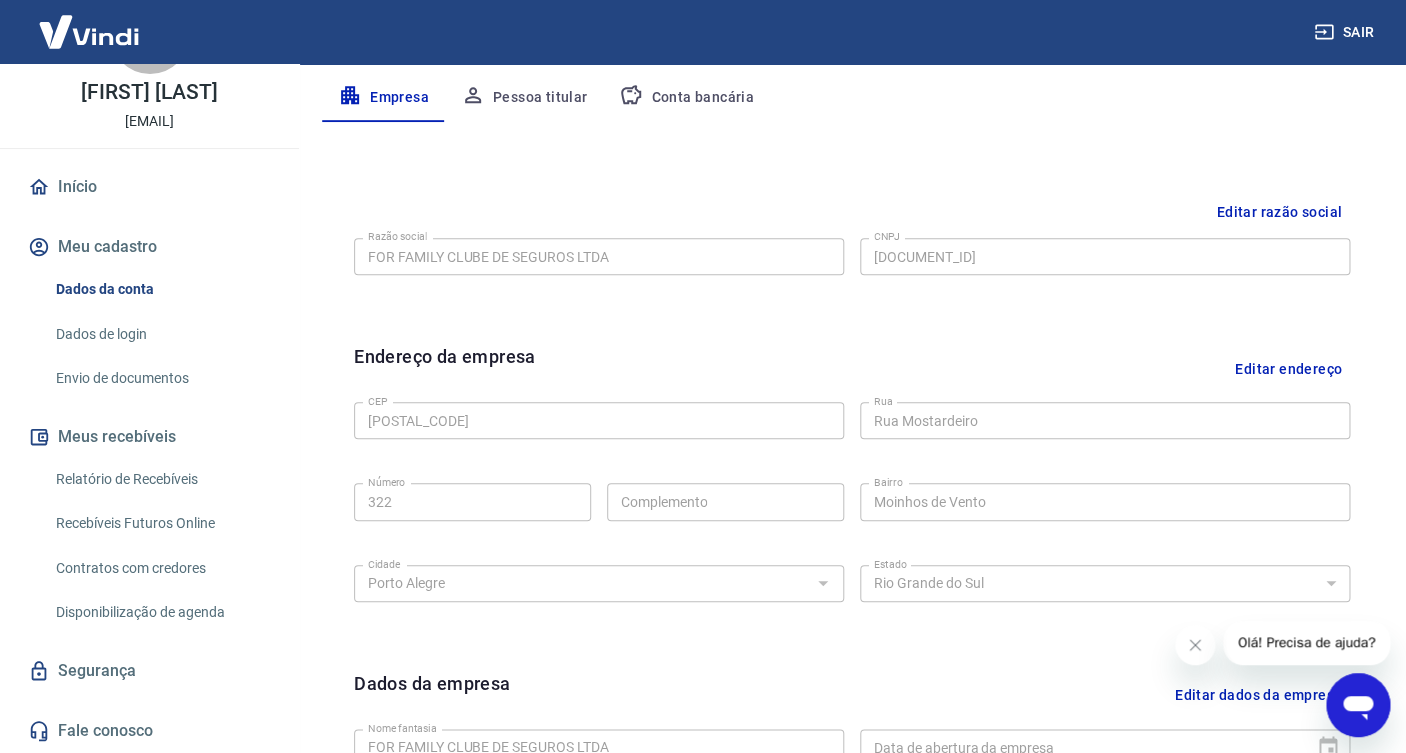 scroll, scrollTop: 0, scrollLeft: 0, axis: both 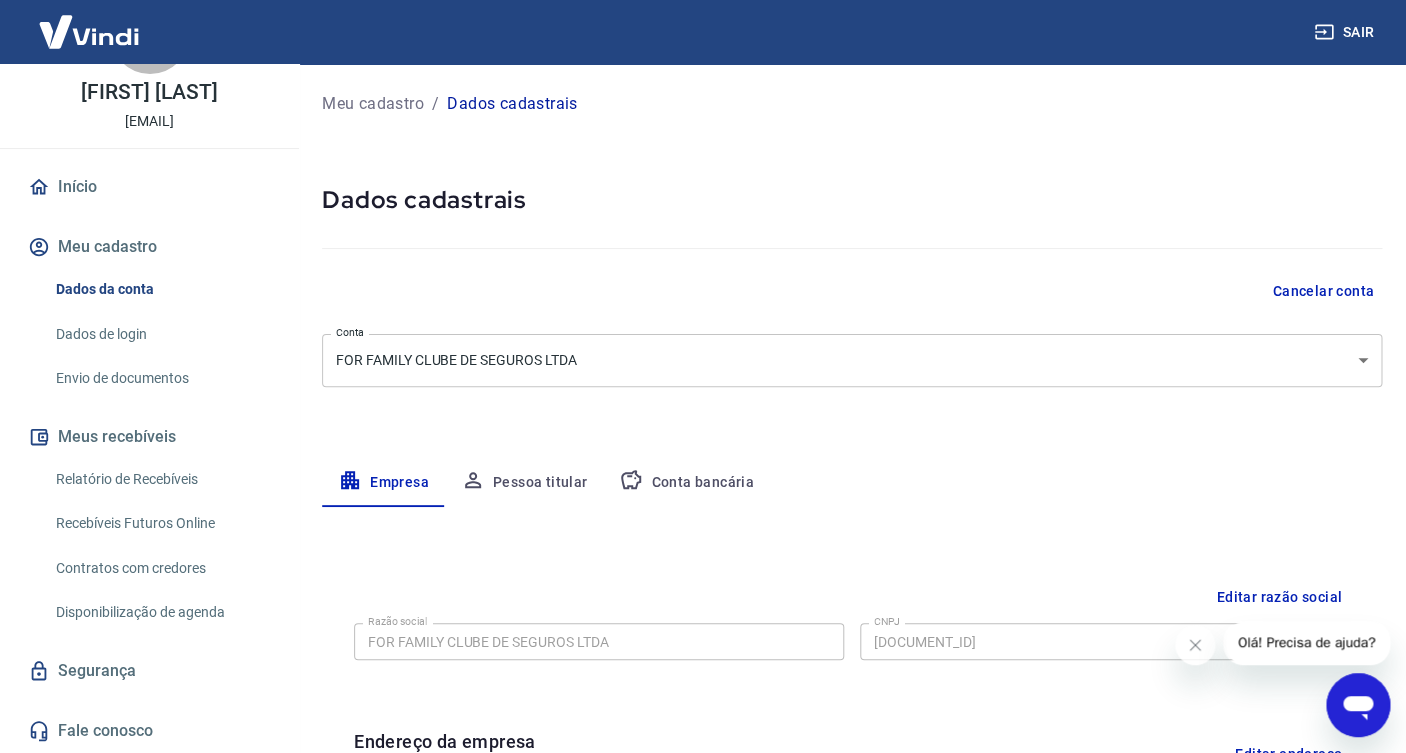 click on "Envio de documentos" at bounding box center (161, 378) 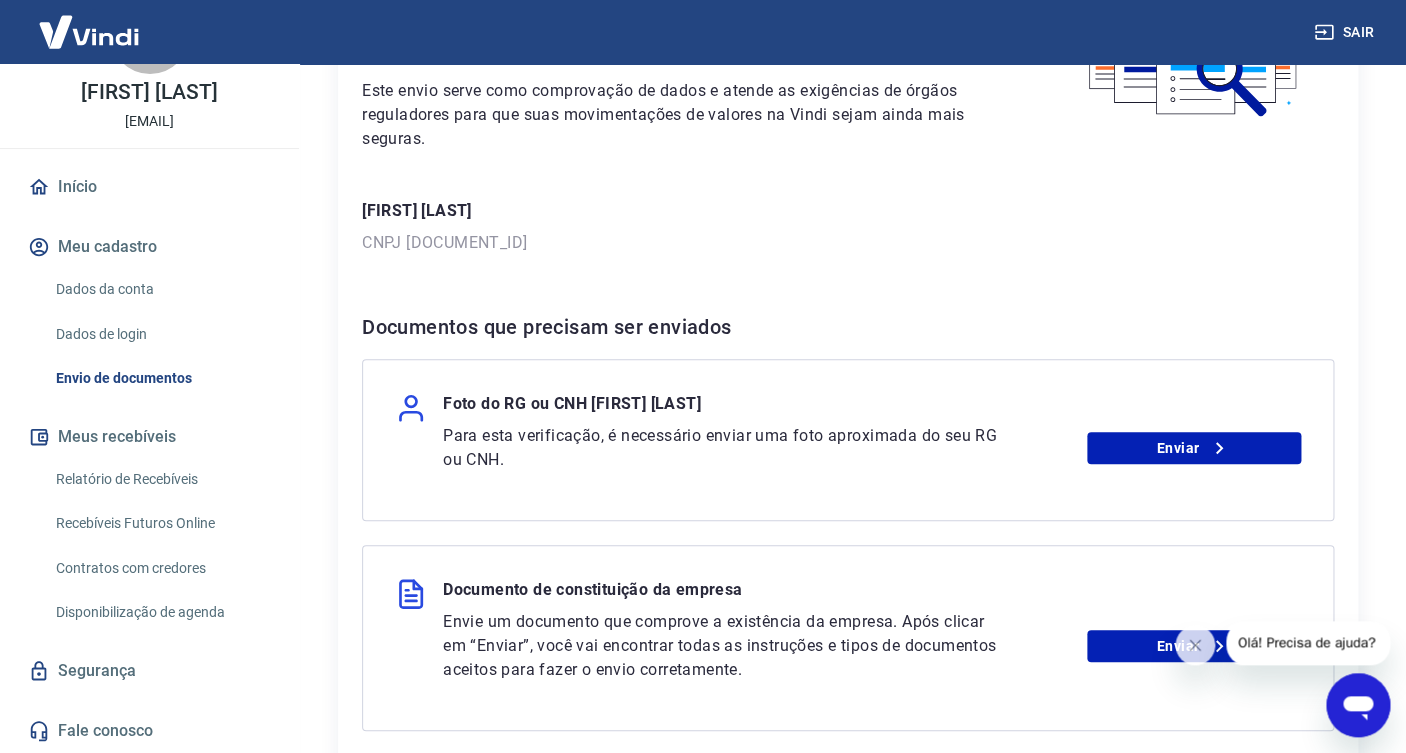 scroll, scrollTop: 208, scrollLeft: 0, axis: vertical 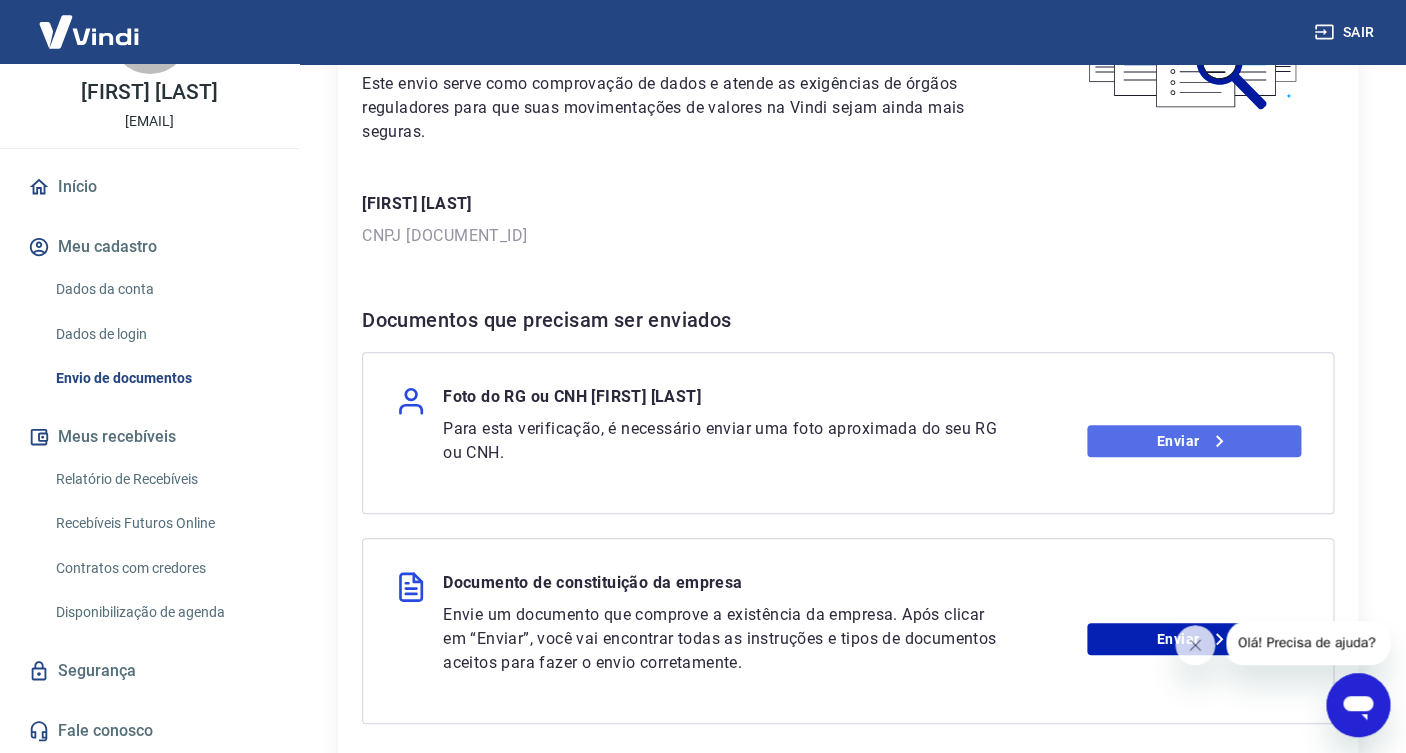 click on "Enviar" at bounding box center [1194, 441] 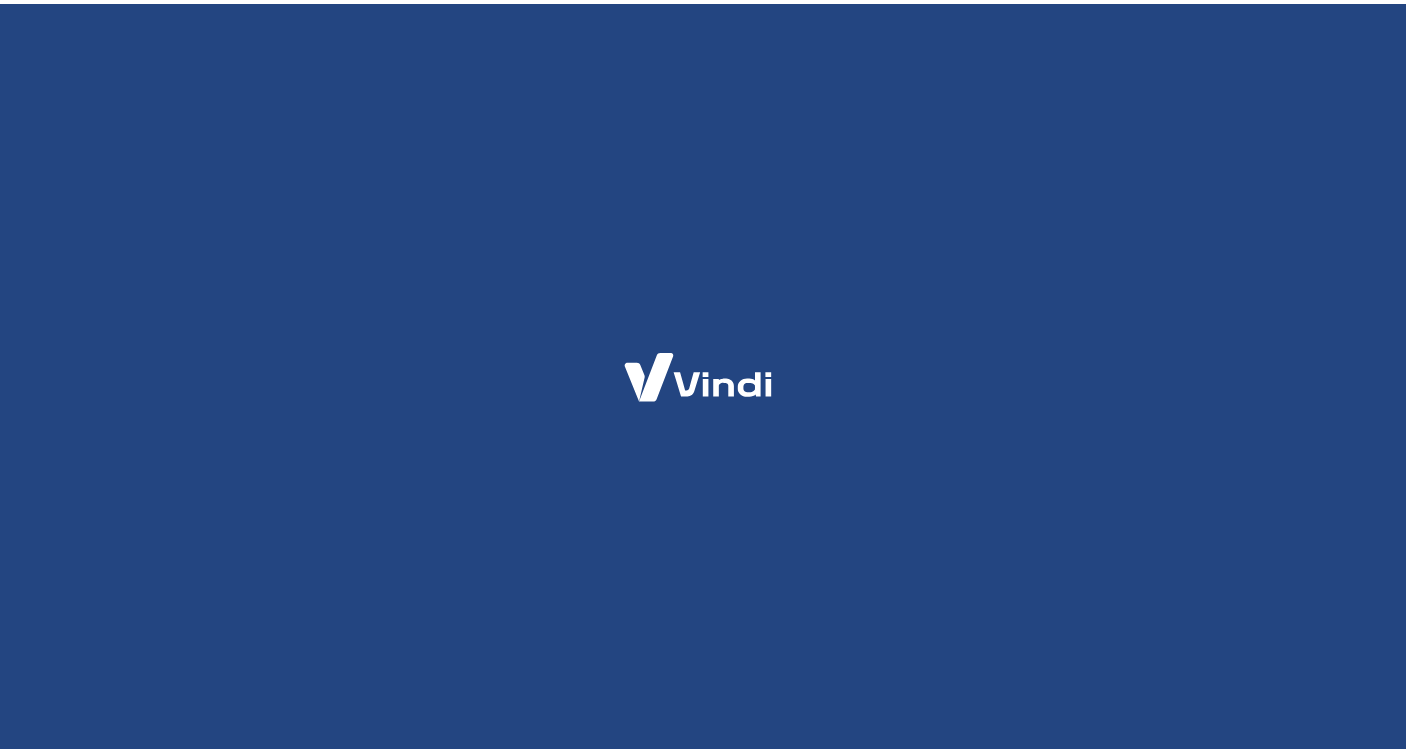 scroll, scrollTop: 0, scrollLeft: 0, axis: both 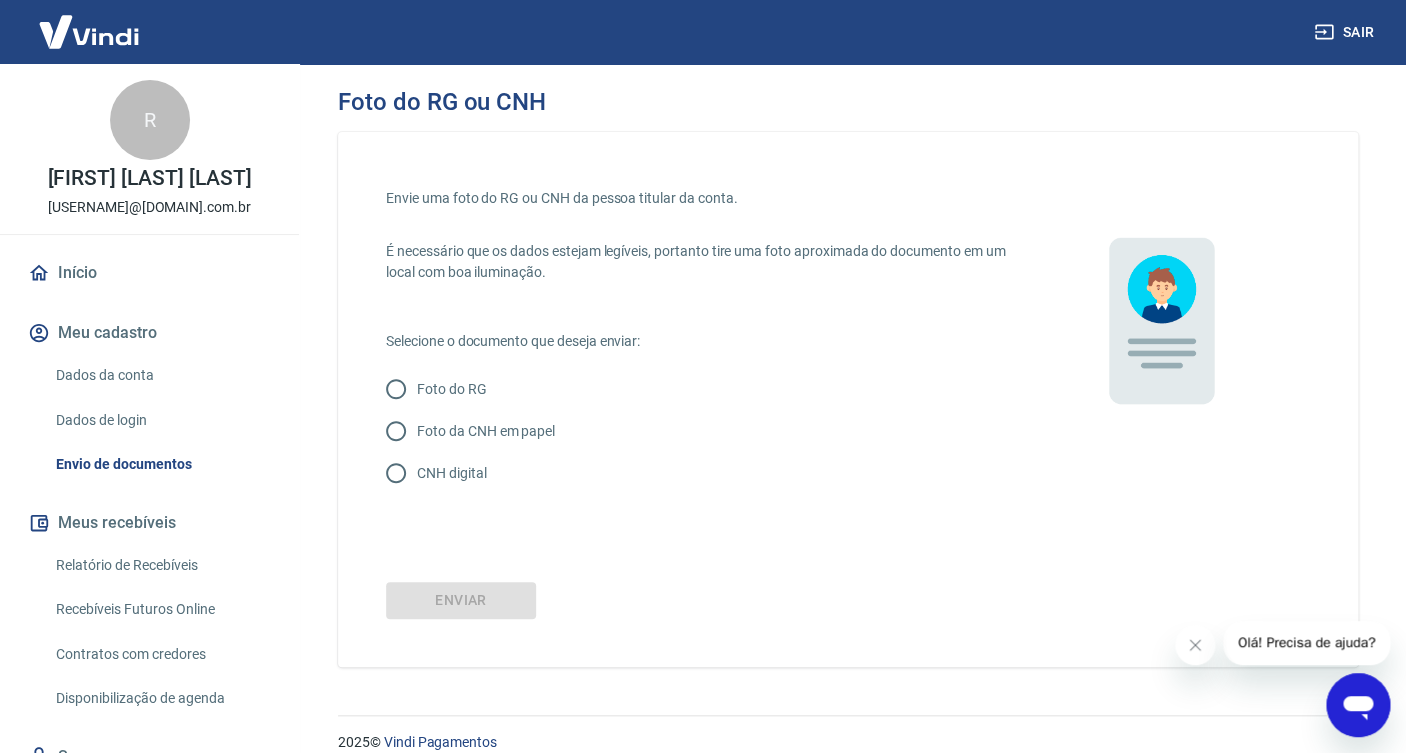 click on "Foto da CNH em papel" at bounding box center (486, 431) 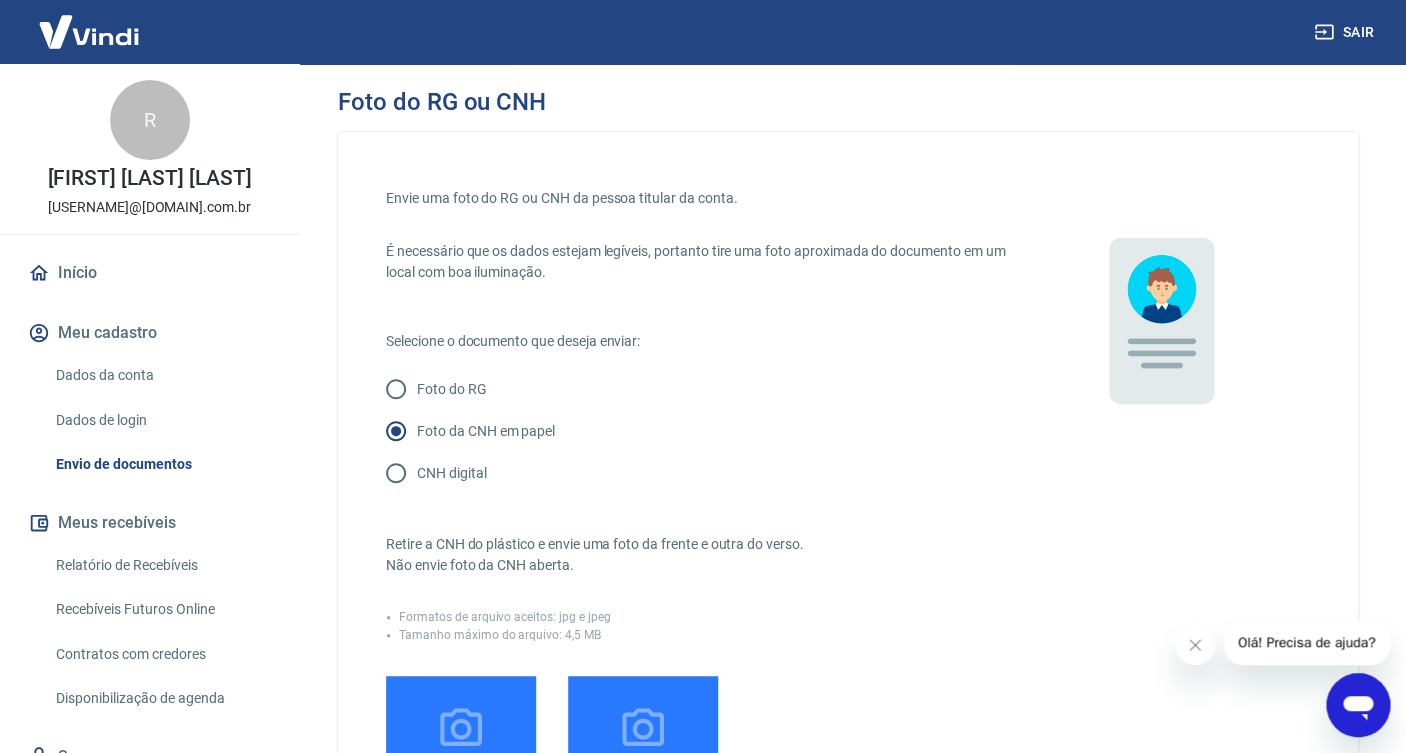 click on "CNH digital" at bounding box center [451, 473] 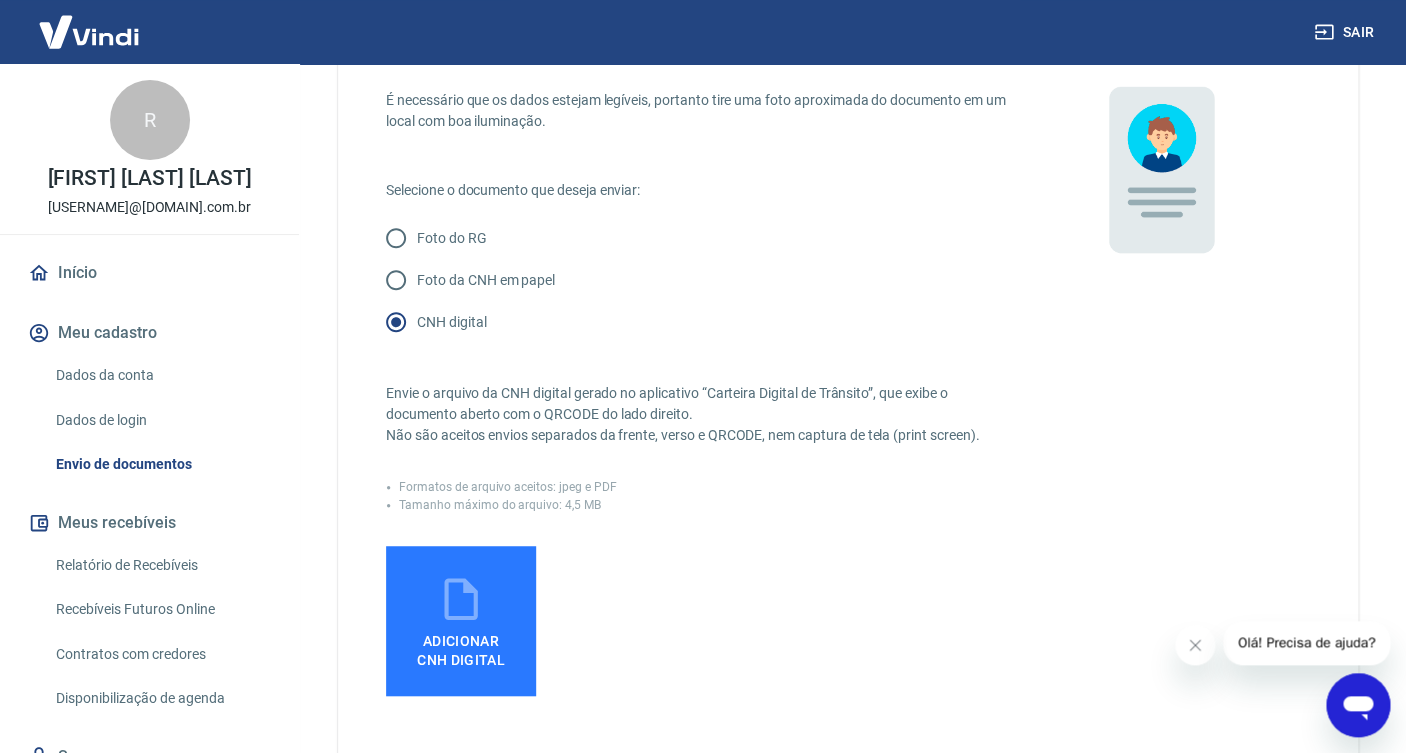 scroll, scrollTop: 208, scrollLeft: 0, axis: vertical 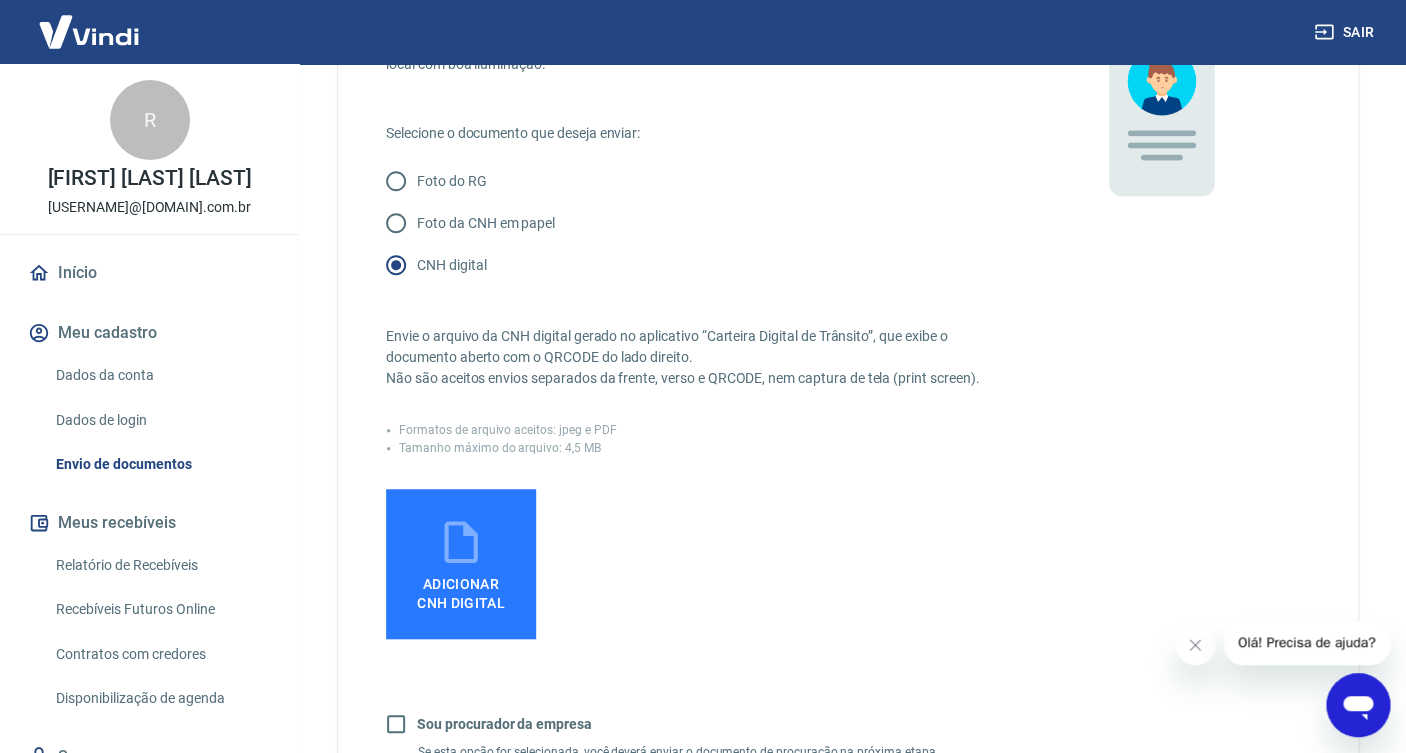click on "Adicionar   CNH Digital" at bounding box center (461, 564) 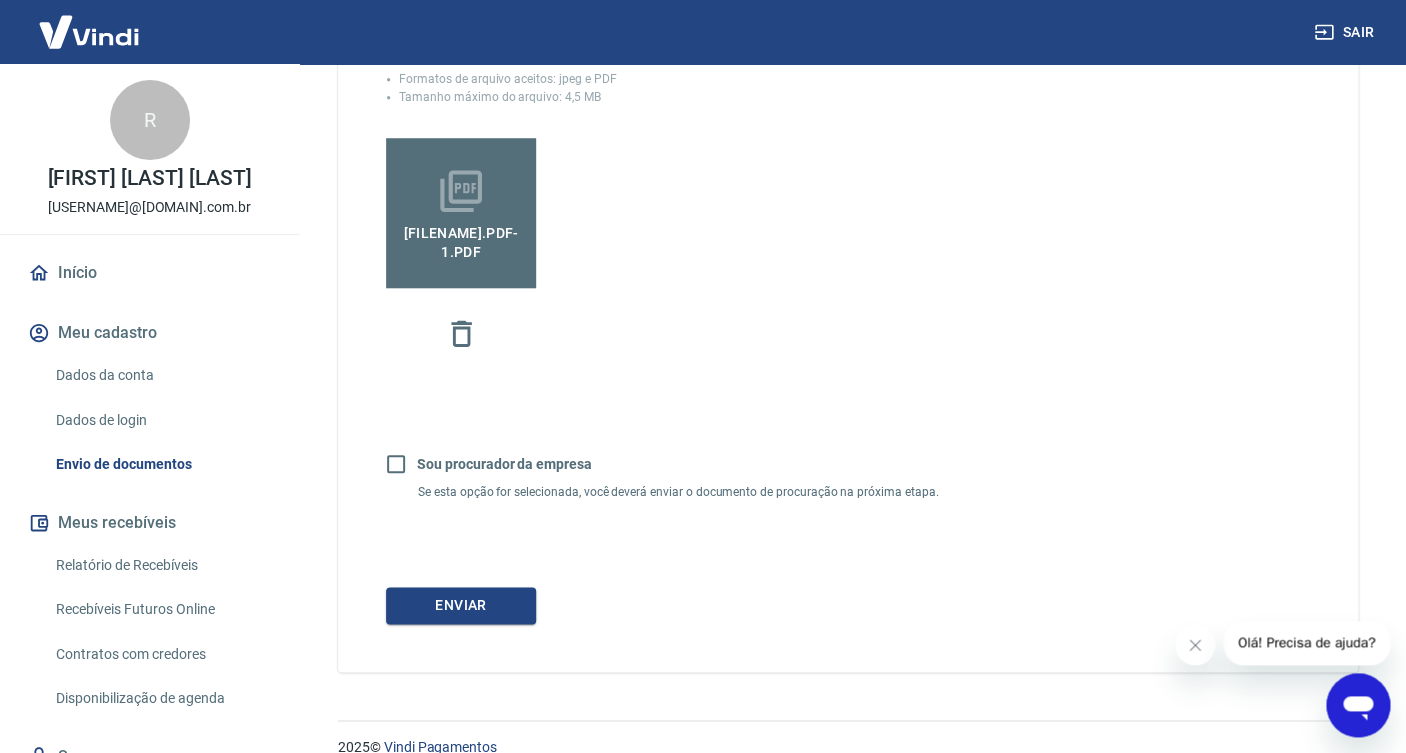scroll, scrollTop: 588, scrollLeft: 0, axis: vertical 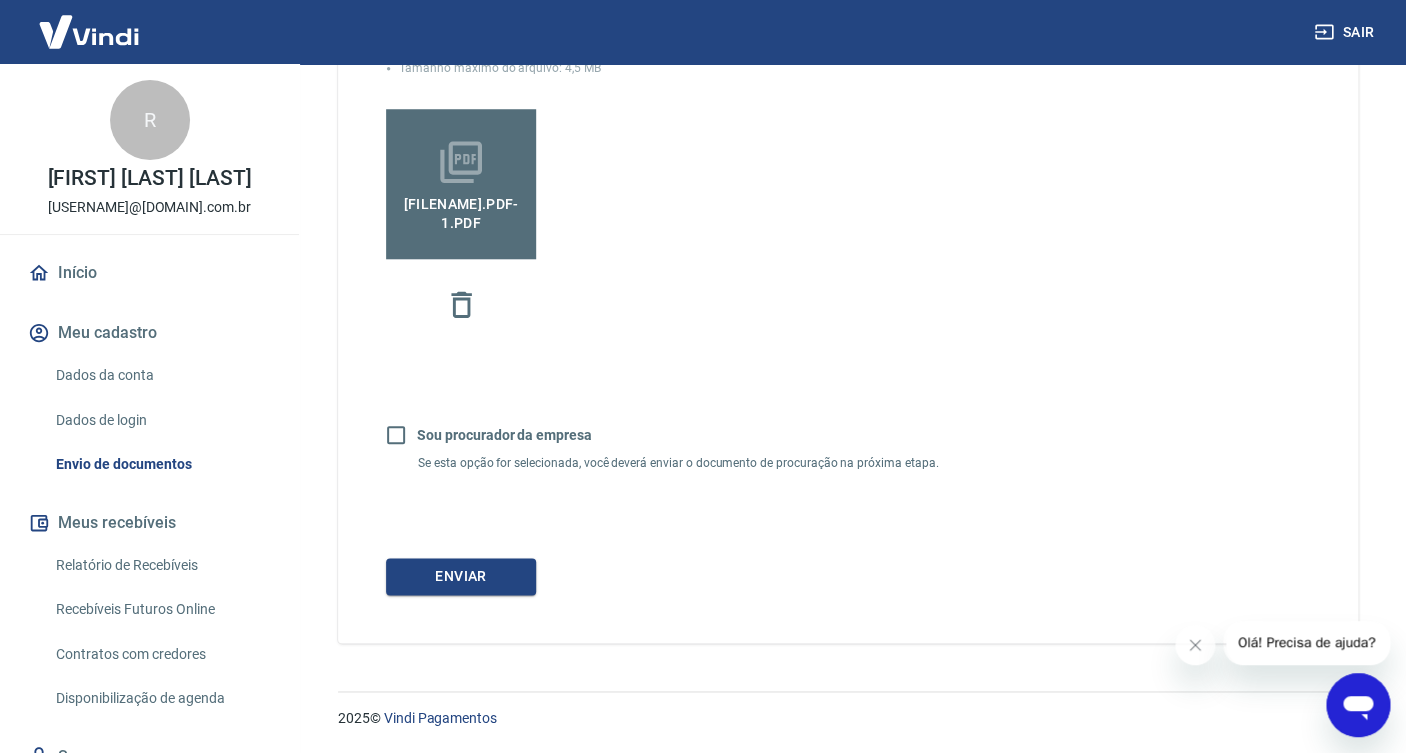 click on "Sou procurador da empresa" at bounding box center (504, 435) 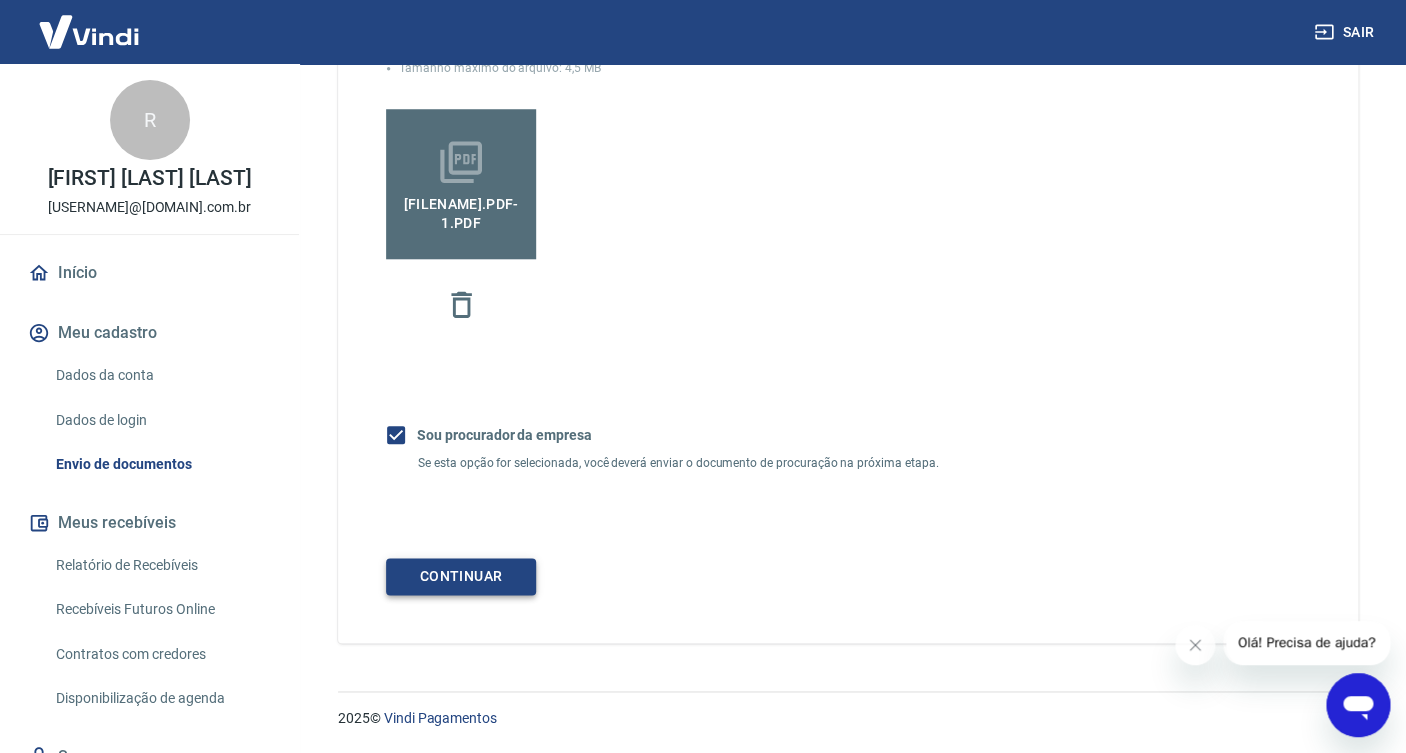 click on "Continuar" at bounding box center (461, 576) 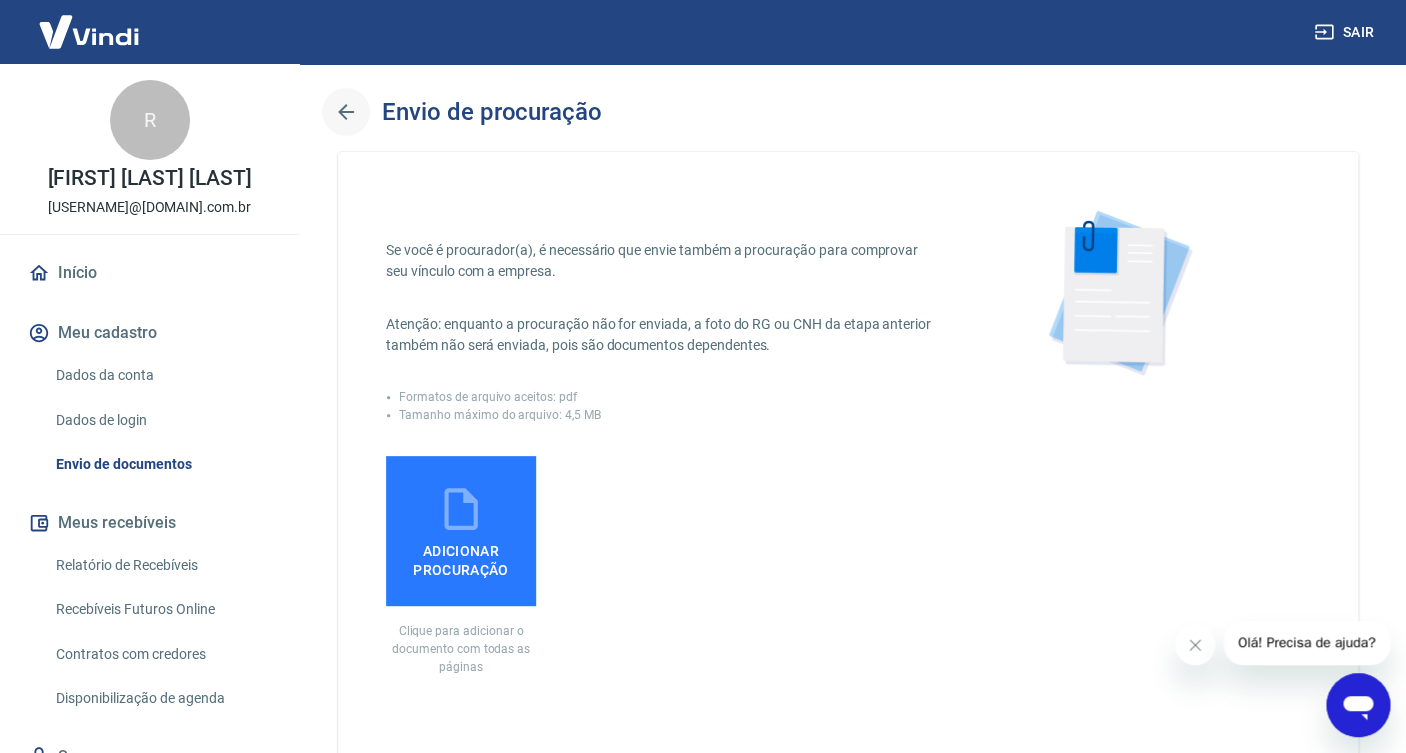 click 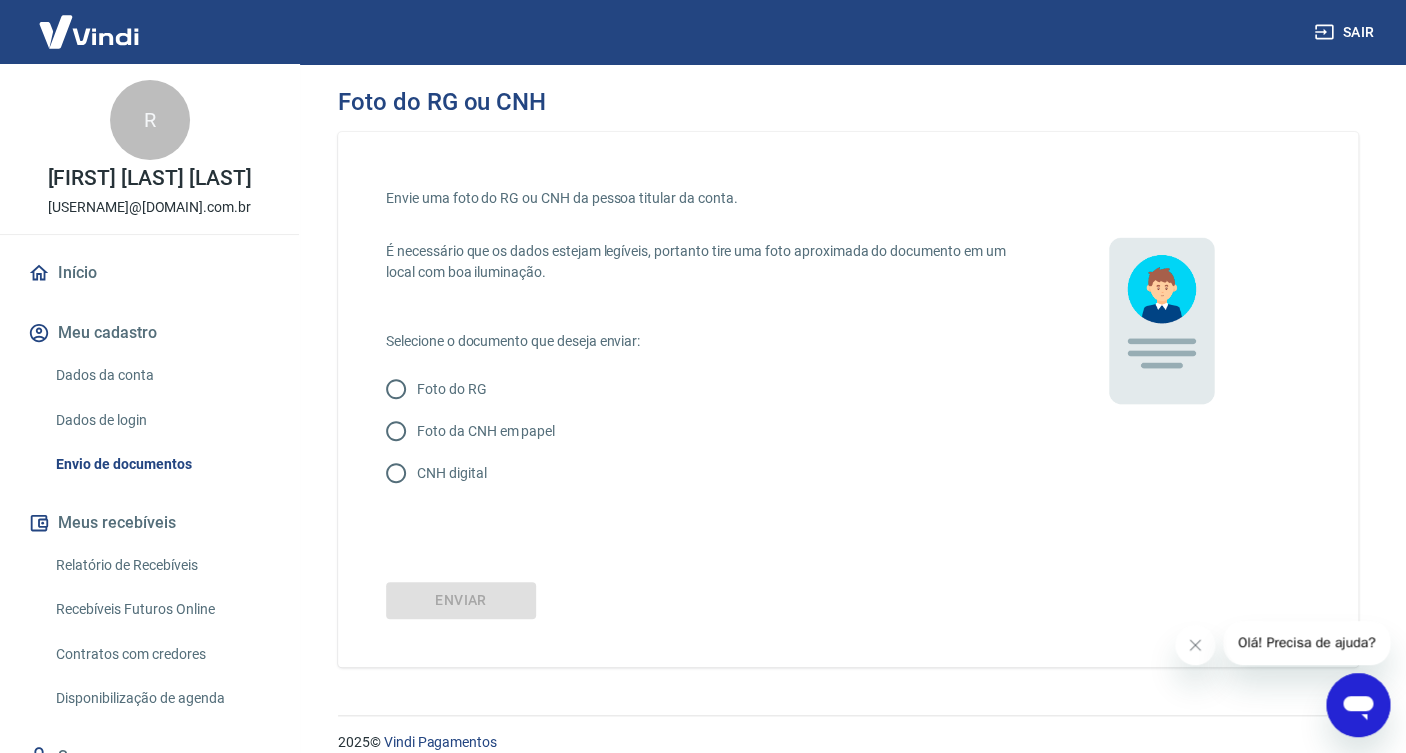 click on "CNH digital" at bounding box center (396, 473) 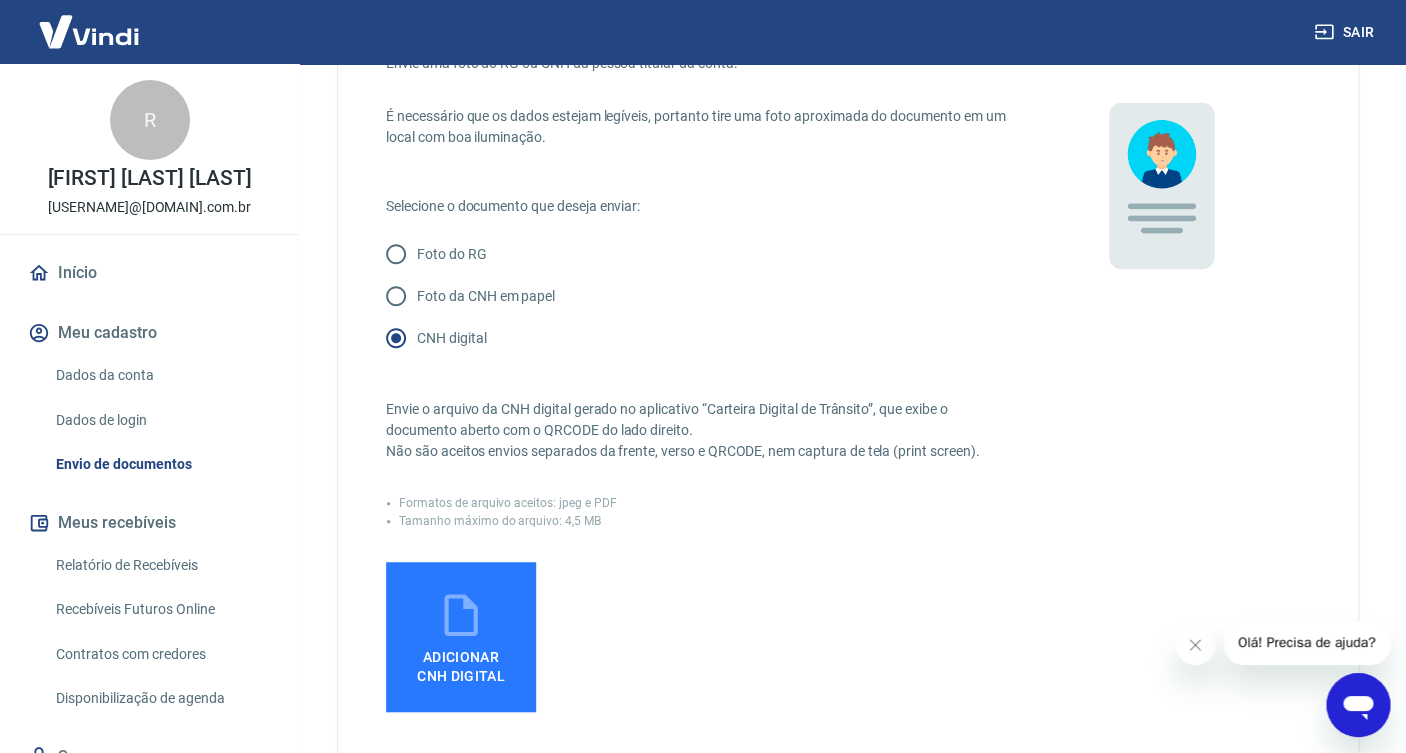 scroll, scrollTop: 272, scrollLeft: 0, axis: vertical 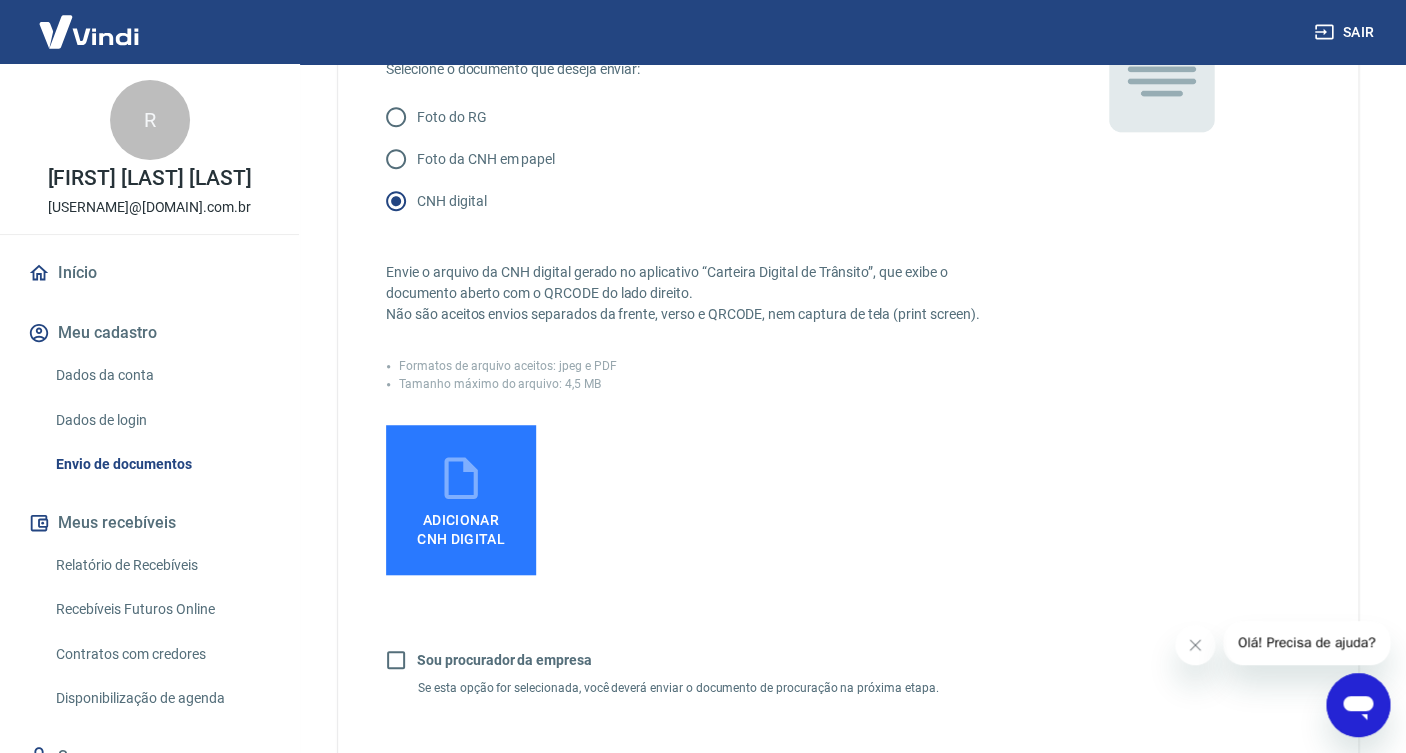 click on "Adicionar   CNH Digital" at bounding box center [461, 525] 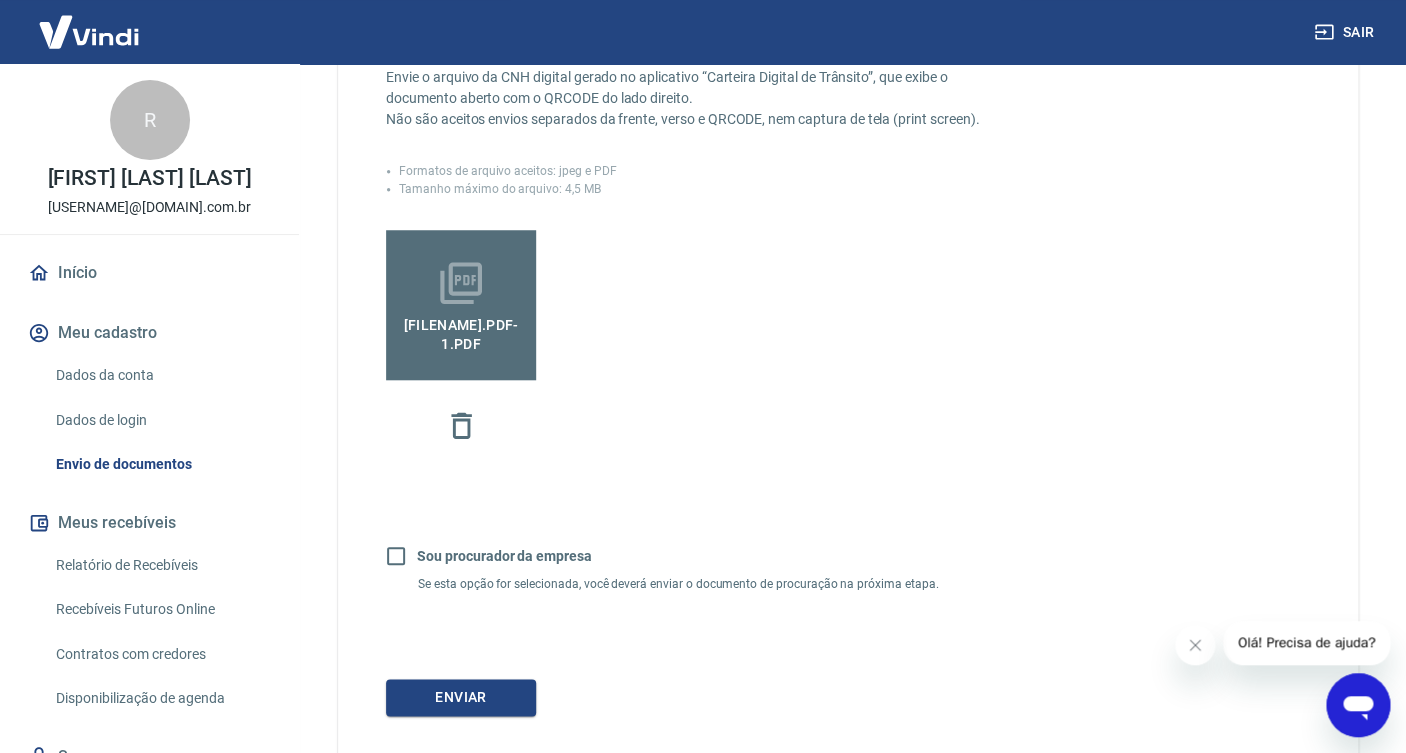 scroll, scrollTop: 588, scrollLeft: 0, axis: vertical 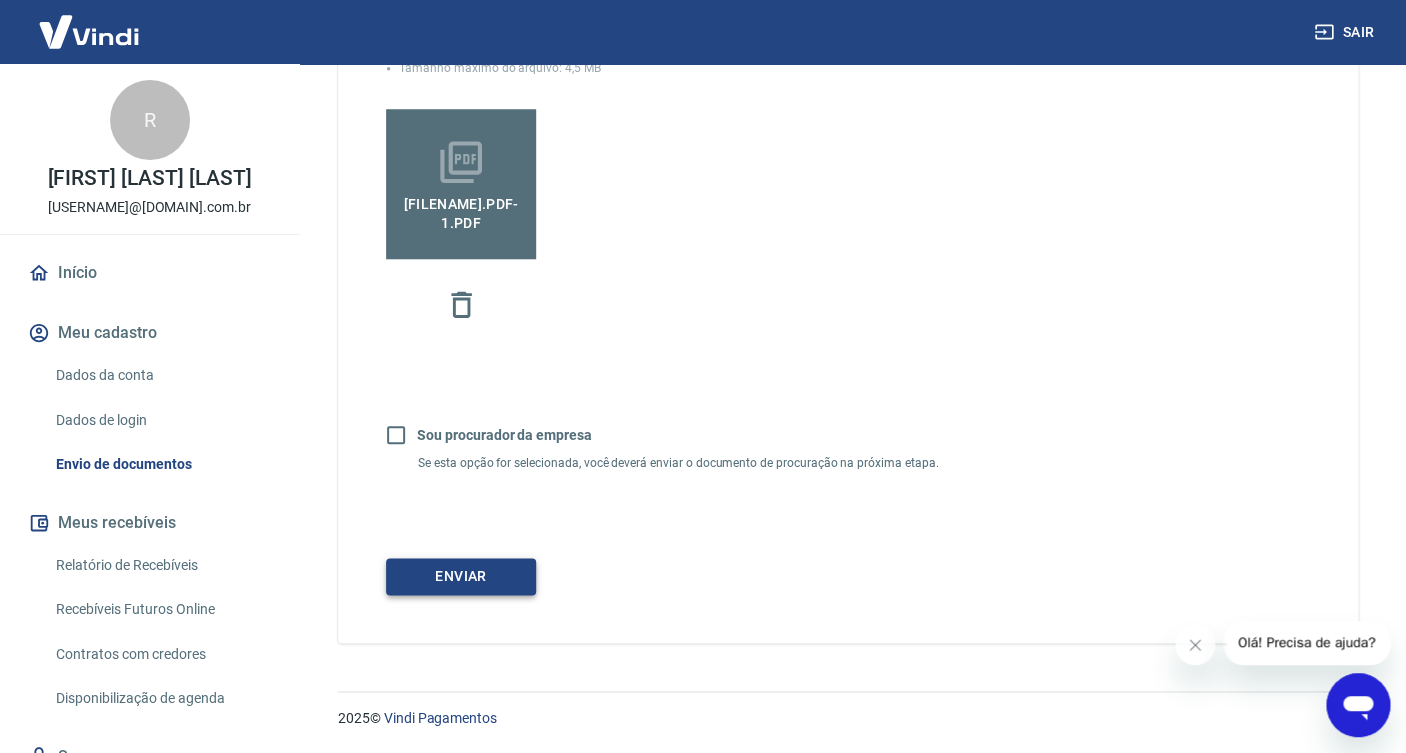 click on "Enviar" at bounding box center [461, 576] 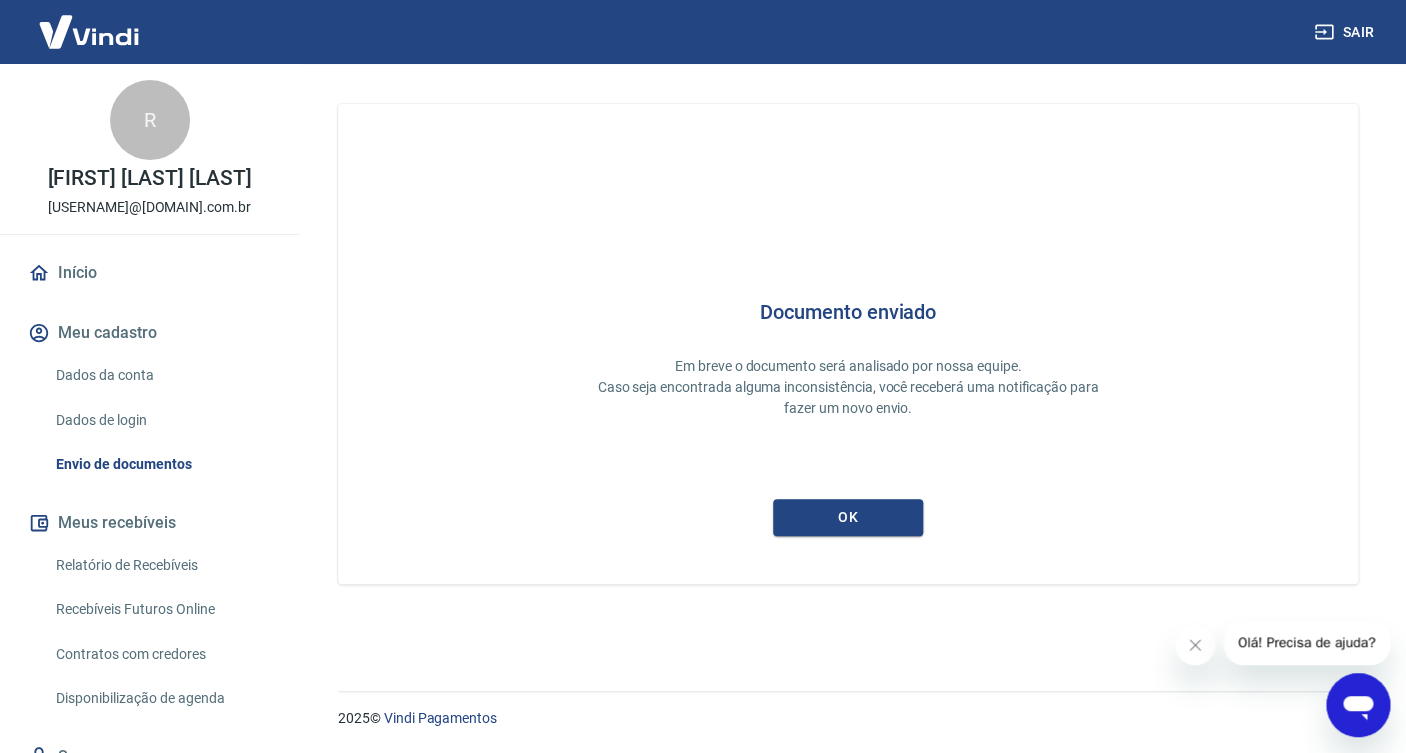 scroll, scrollTop: 0, scrollLeft: 0, axis: both 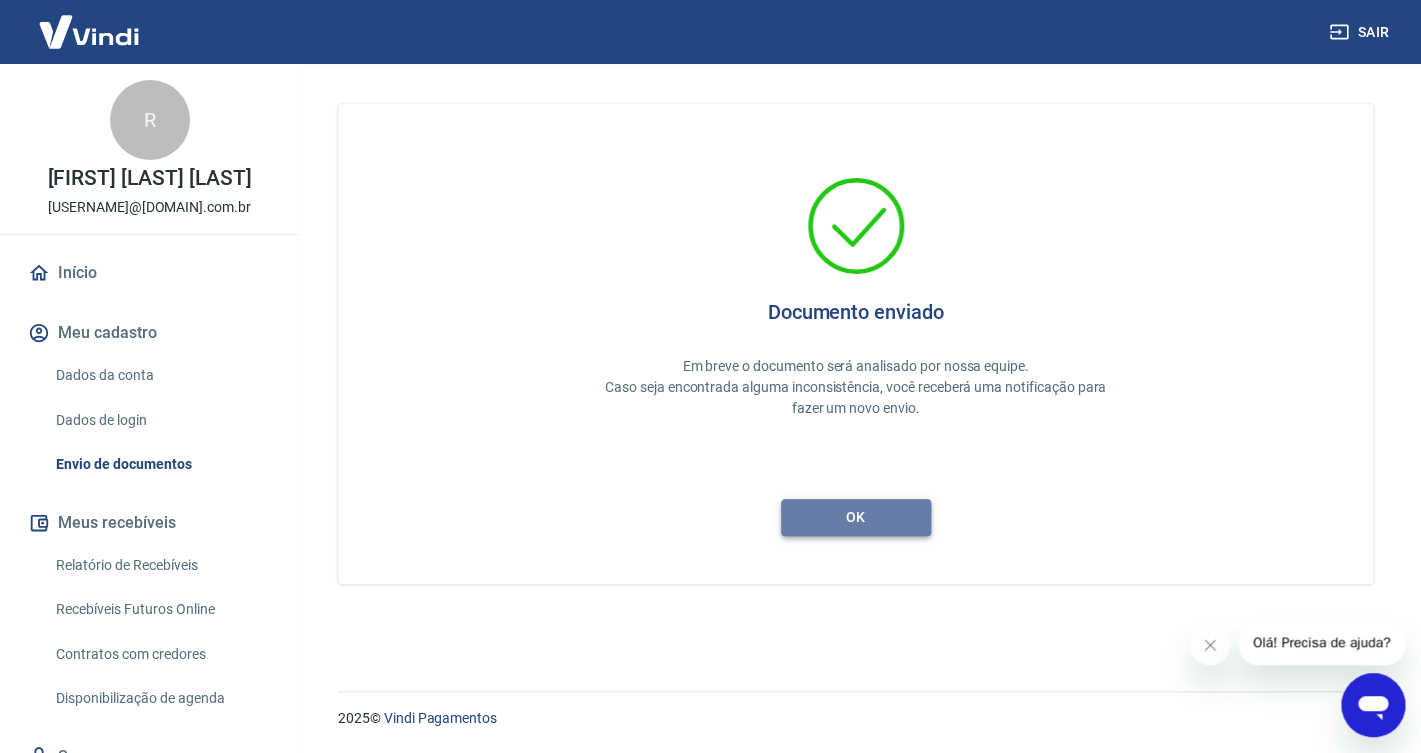 click on "ok" at bounding box center [856, 517] 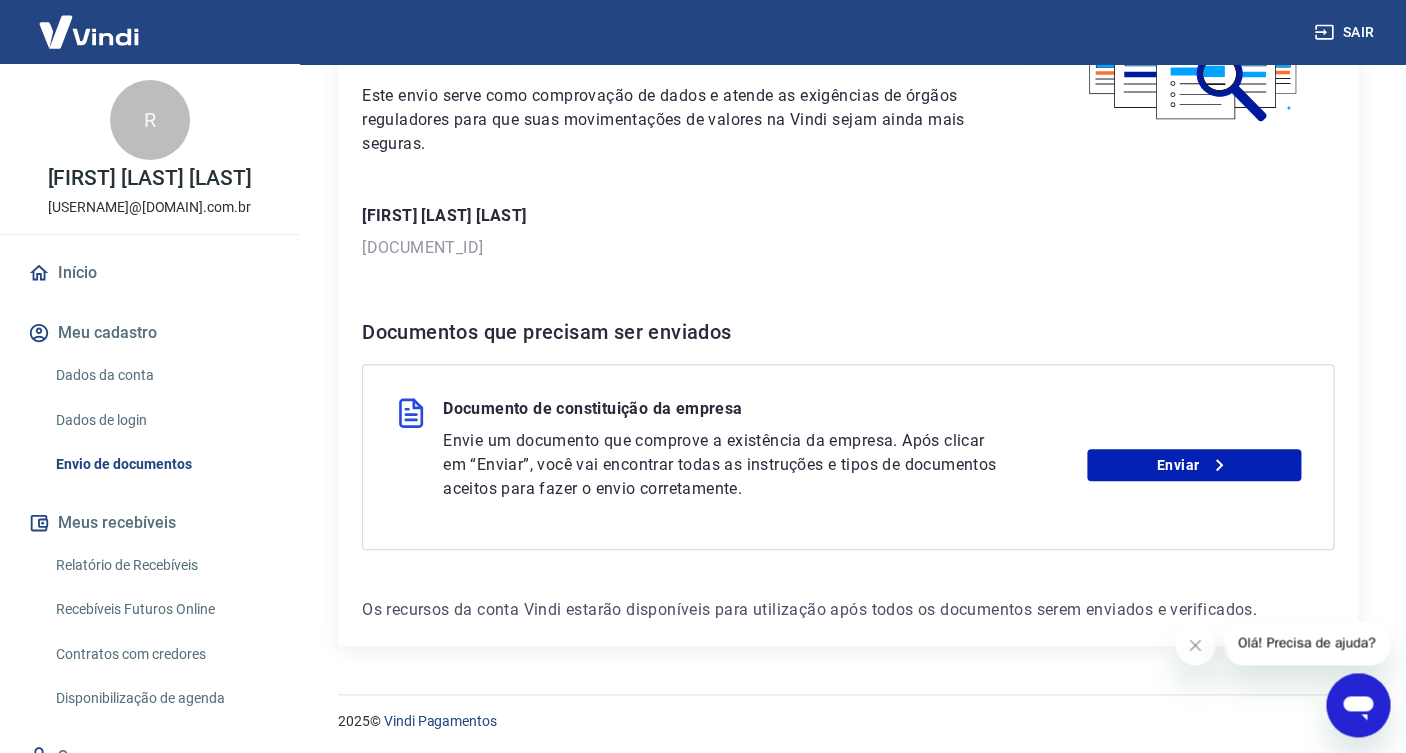 scroll, scrollTop: 199, scrollLeft: 0, axis: vertical 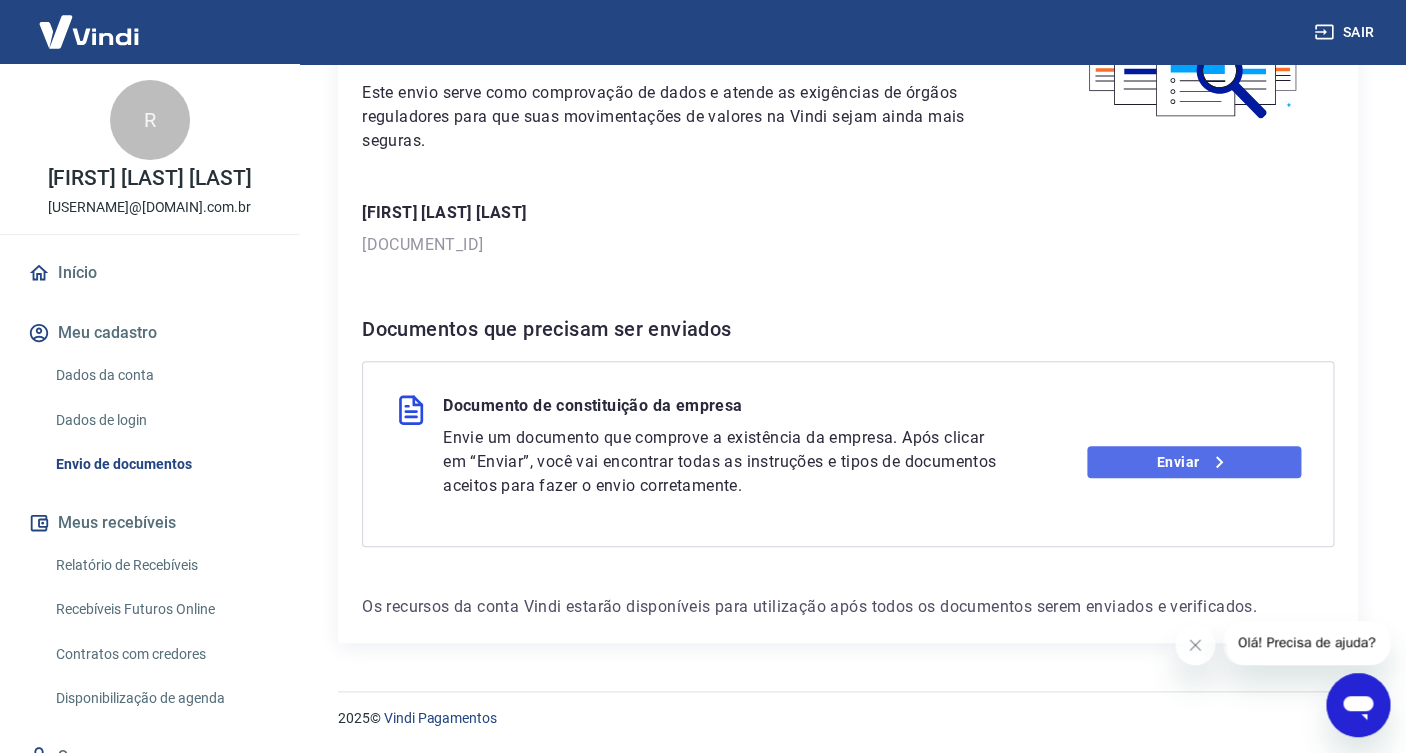 click 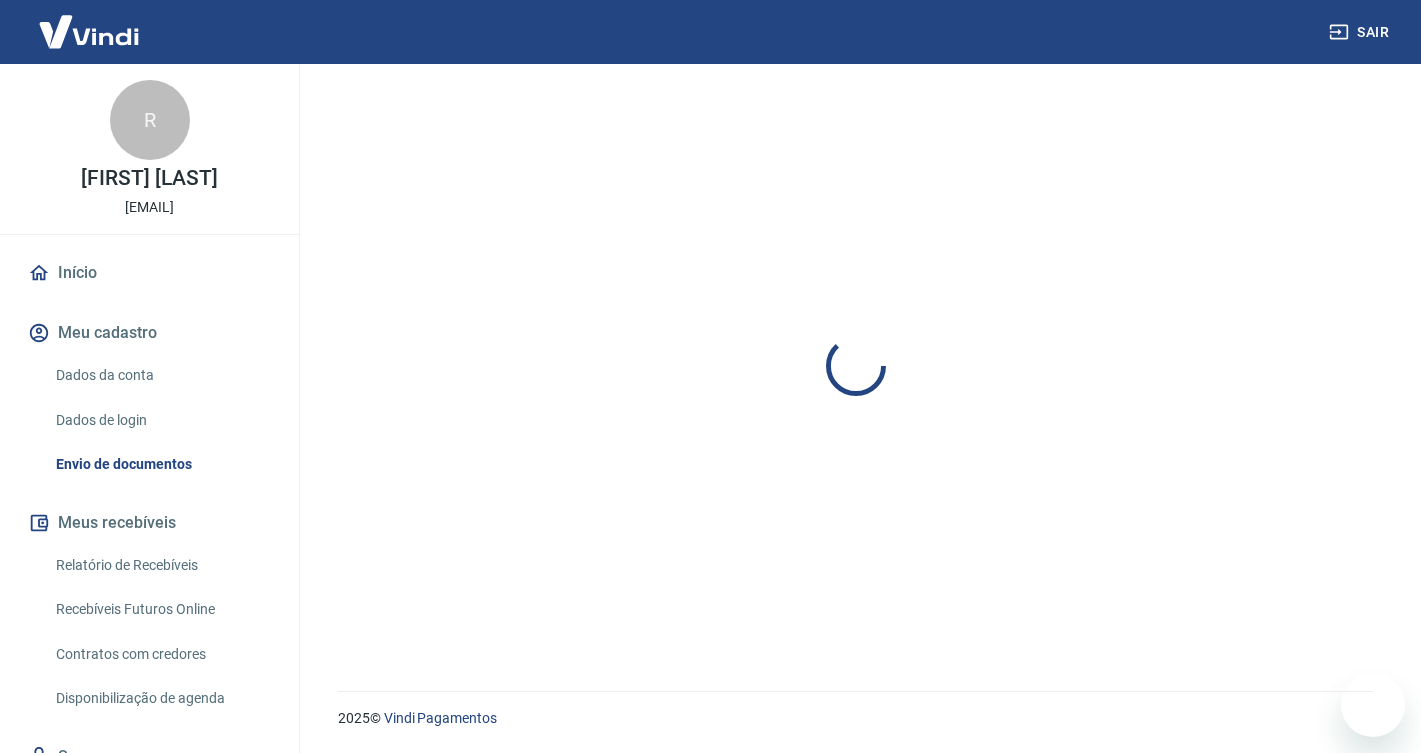 scroll, scrollTop: 0, scrollLeft: 0, axis: both 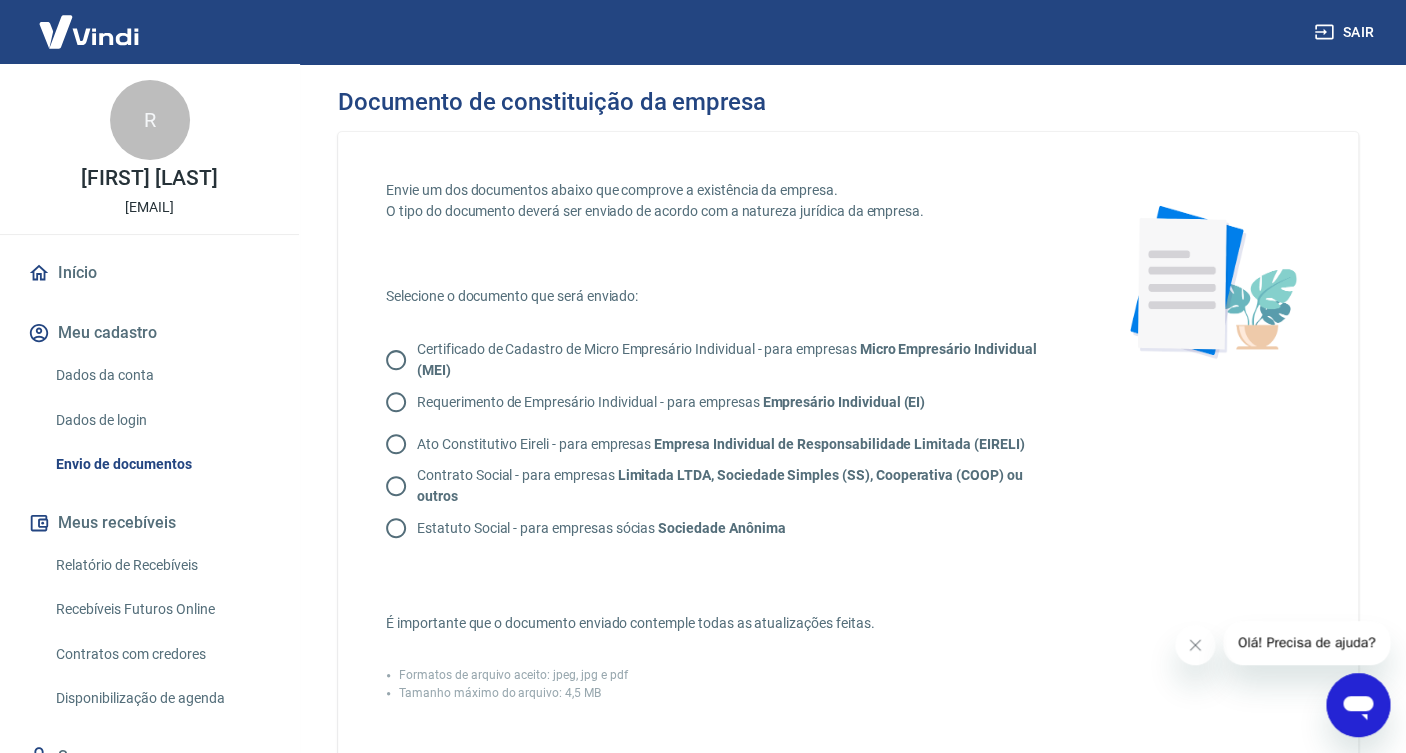 click on "Contrato Social - para empresas   Limitada LTDA, Sociedade Simples (SS), Cooperativa (COOP) ou outros" at bounding box center (731, 486) 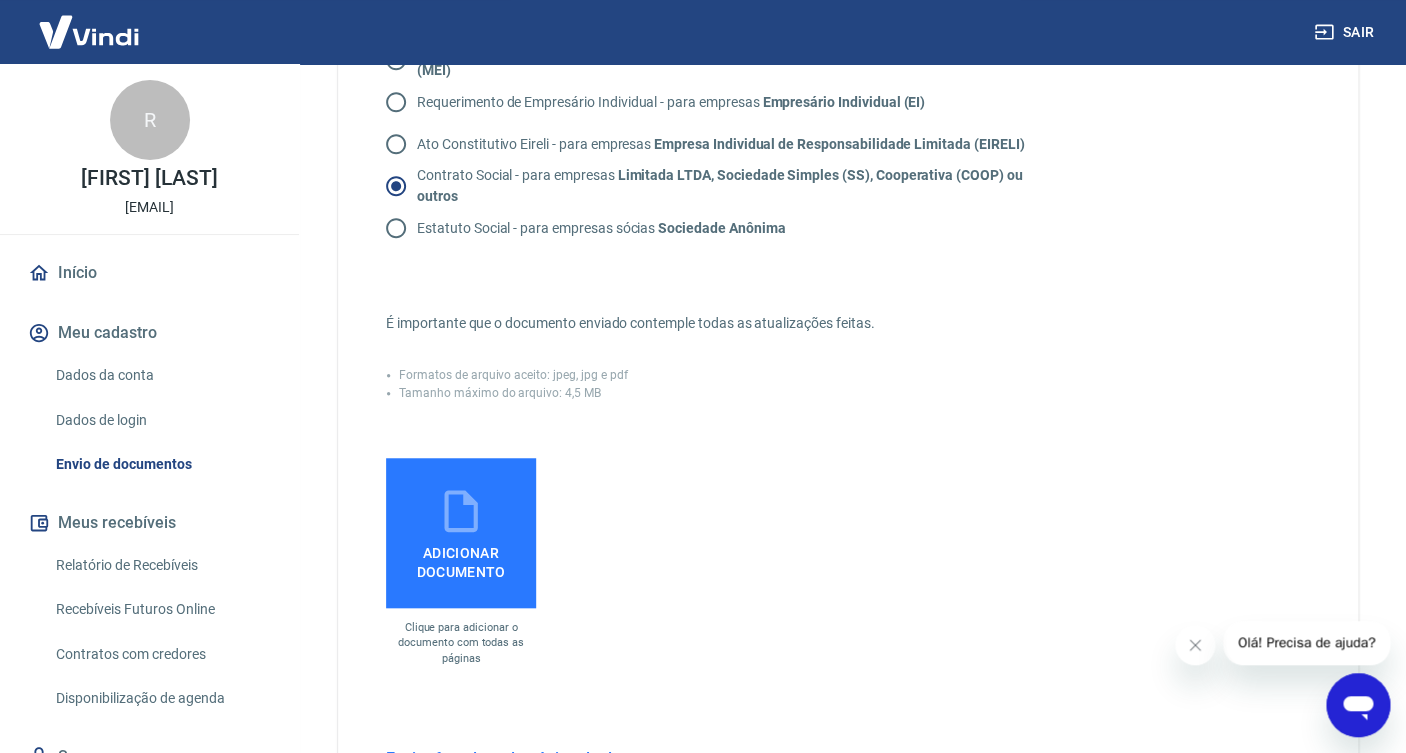scroll, scrollTop: 336, scrollLeft: 0, axis: vertical 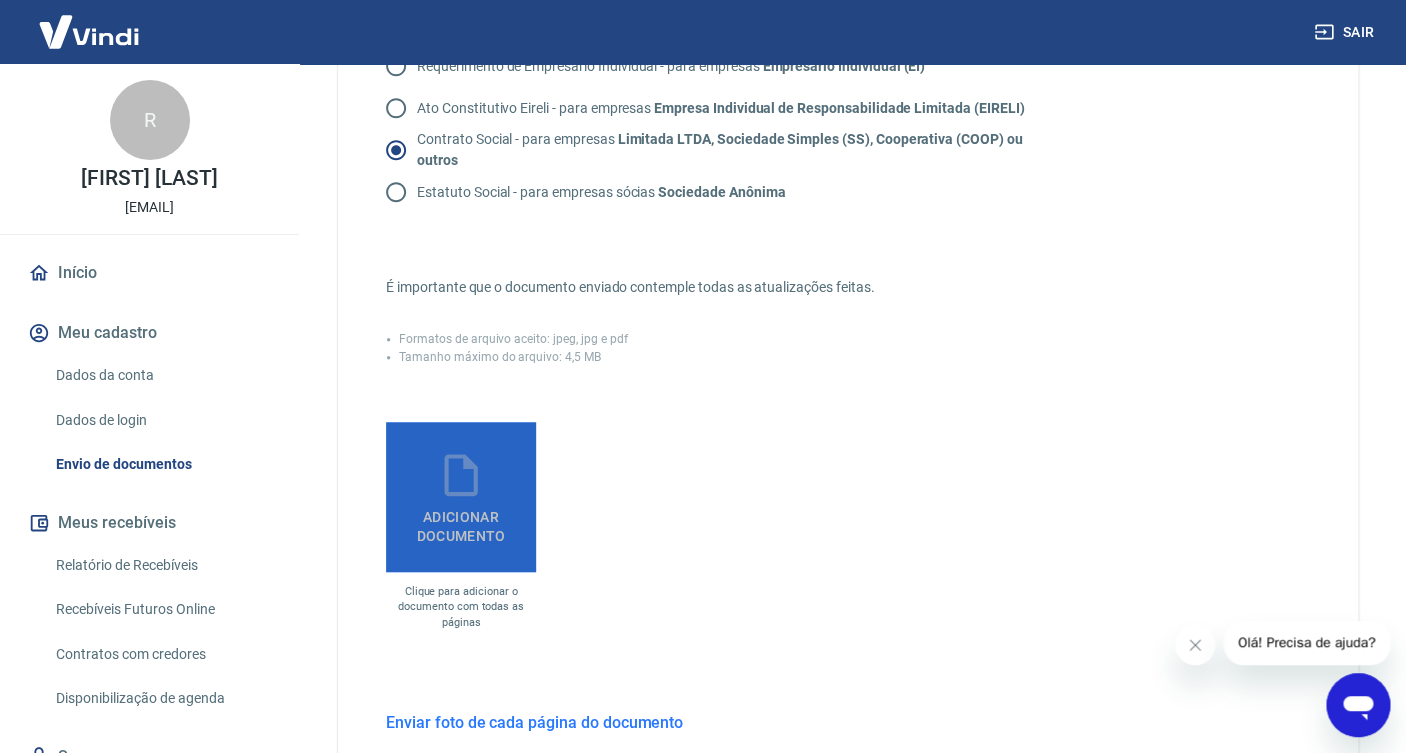 click 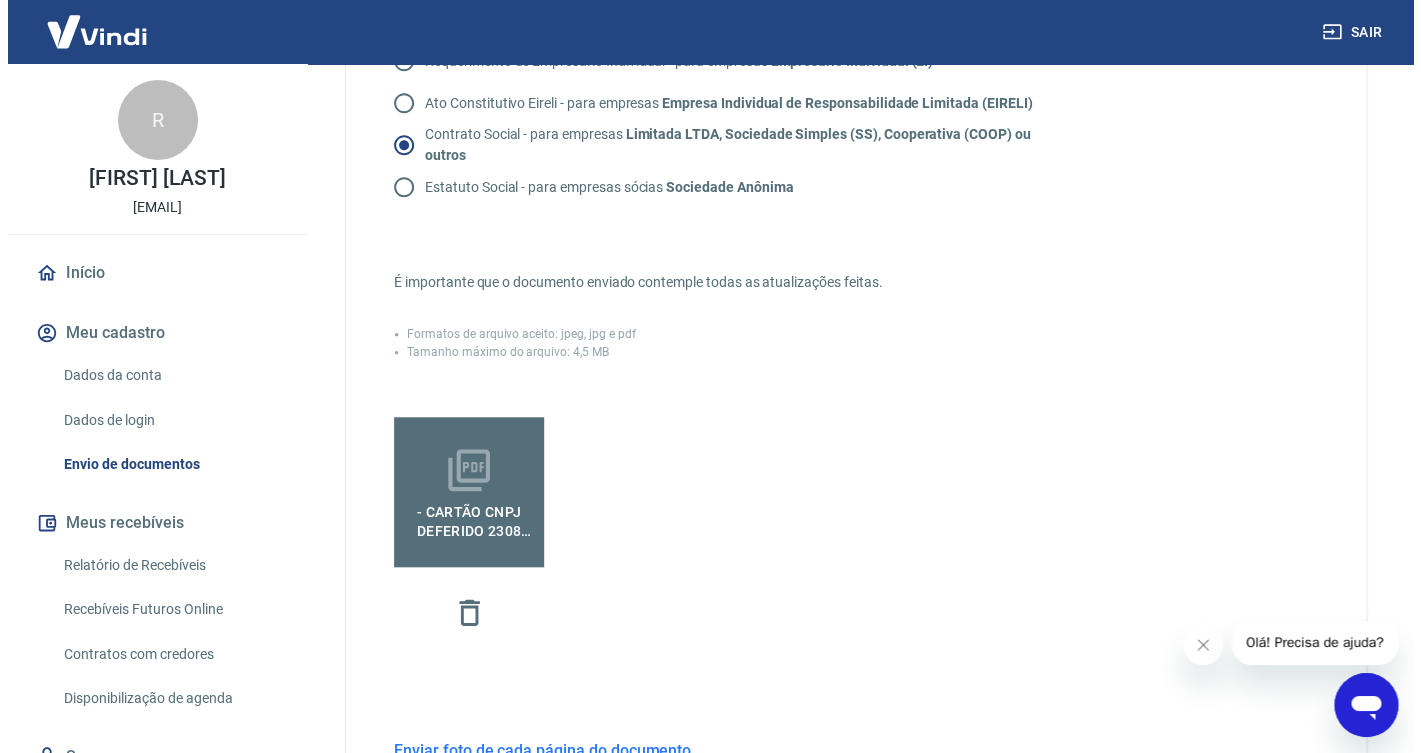 scroll, scrollTop: 544, scrollLeft: 0, axis: vertical 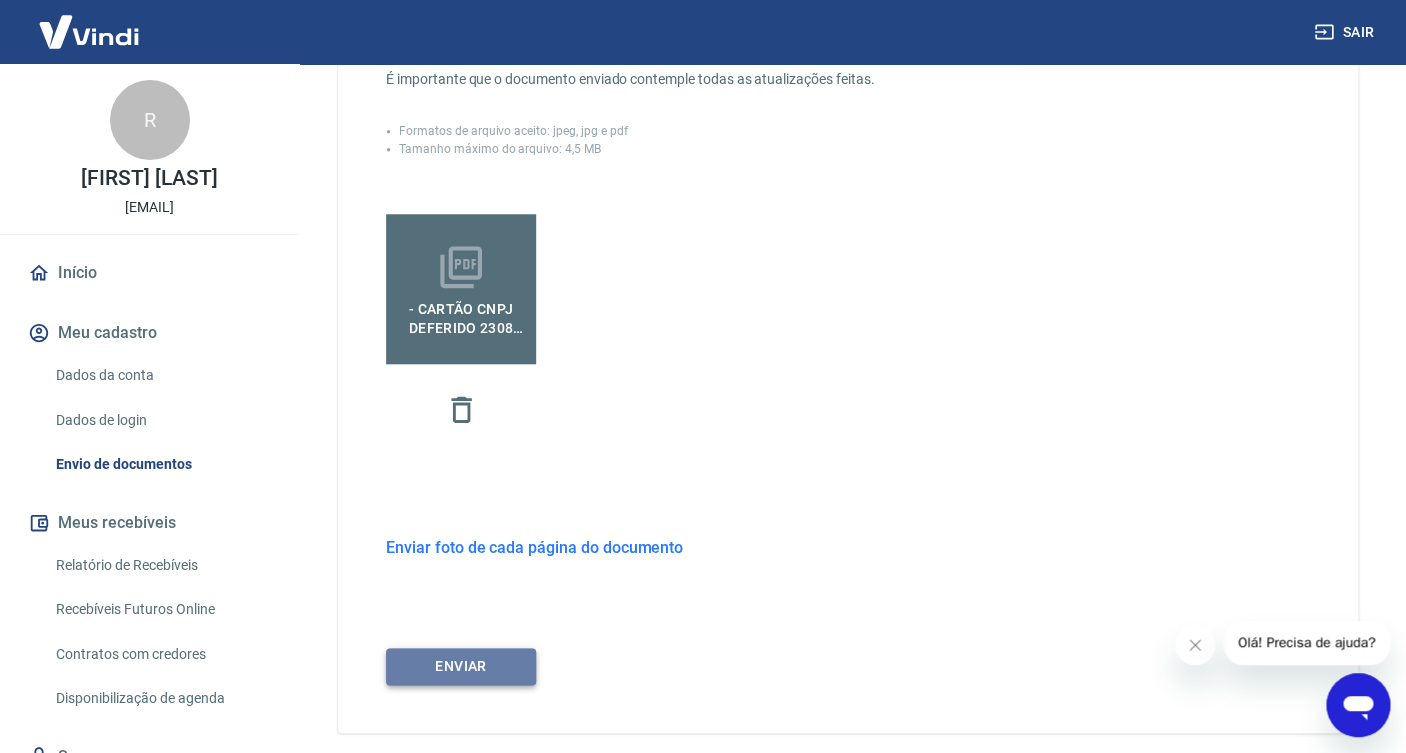 click on "ENVIAR" at bounding box center (461, 666) 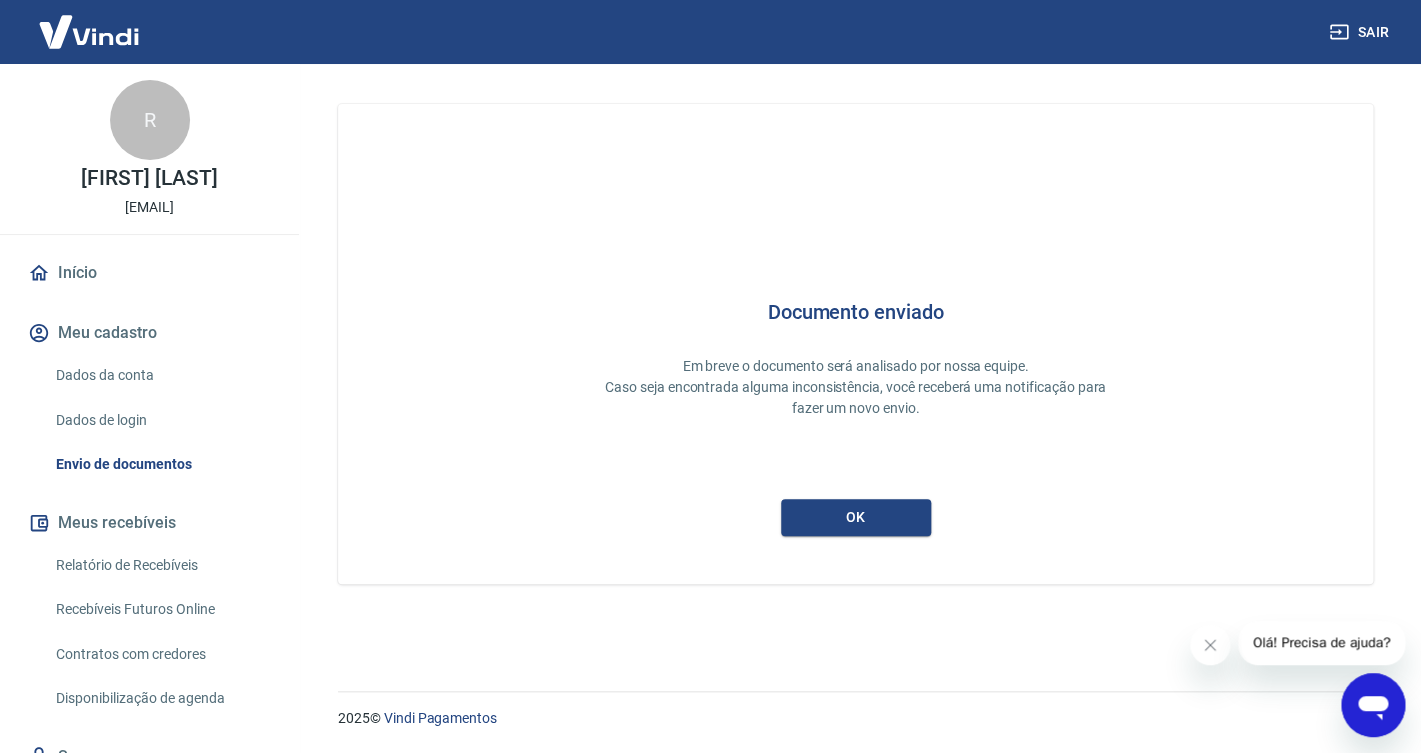 scroll, scrollTop: 0, scrollLeft: 0, axis: both 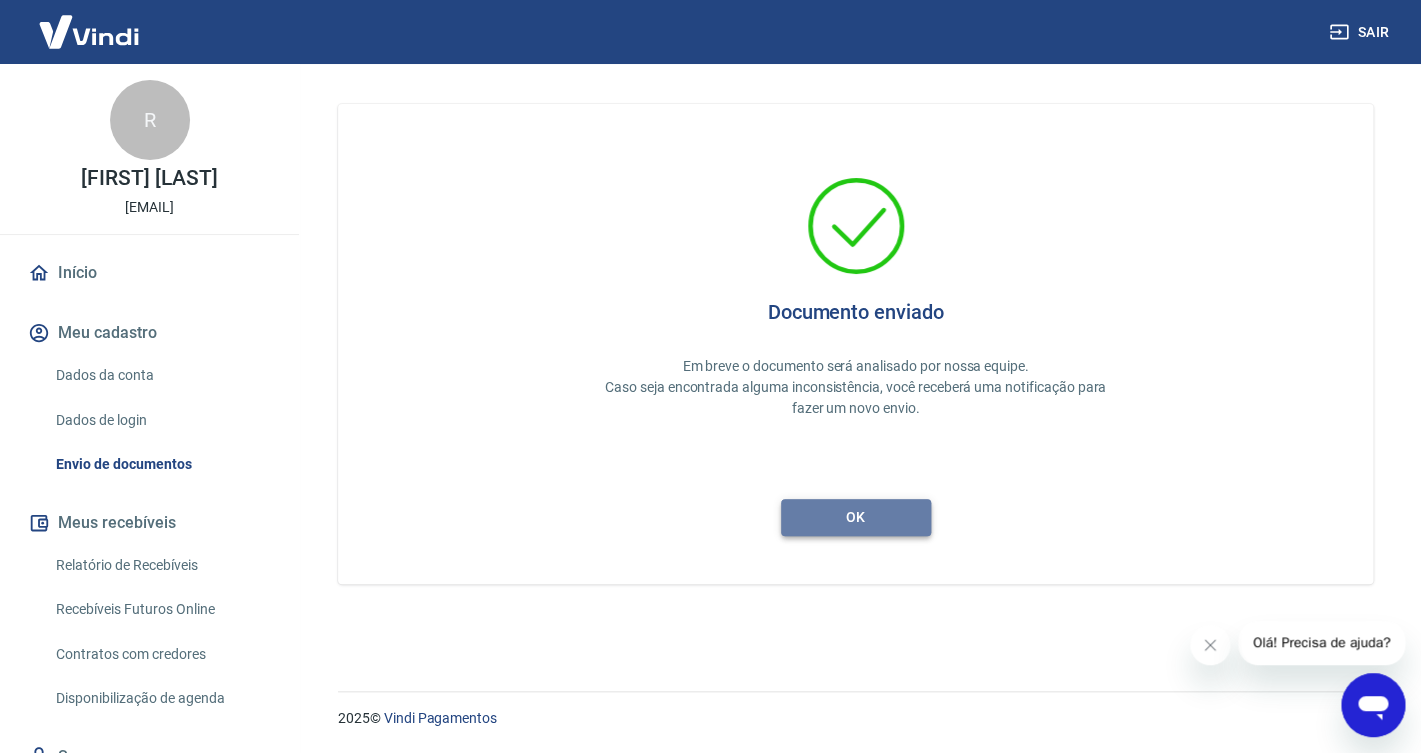 click on "ok" at bounding box center [856, 517] 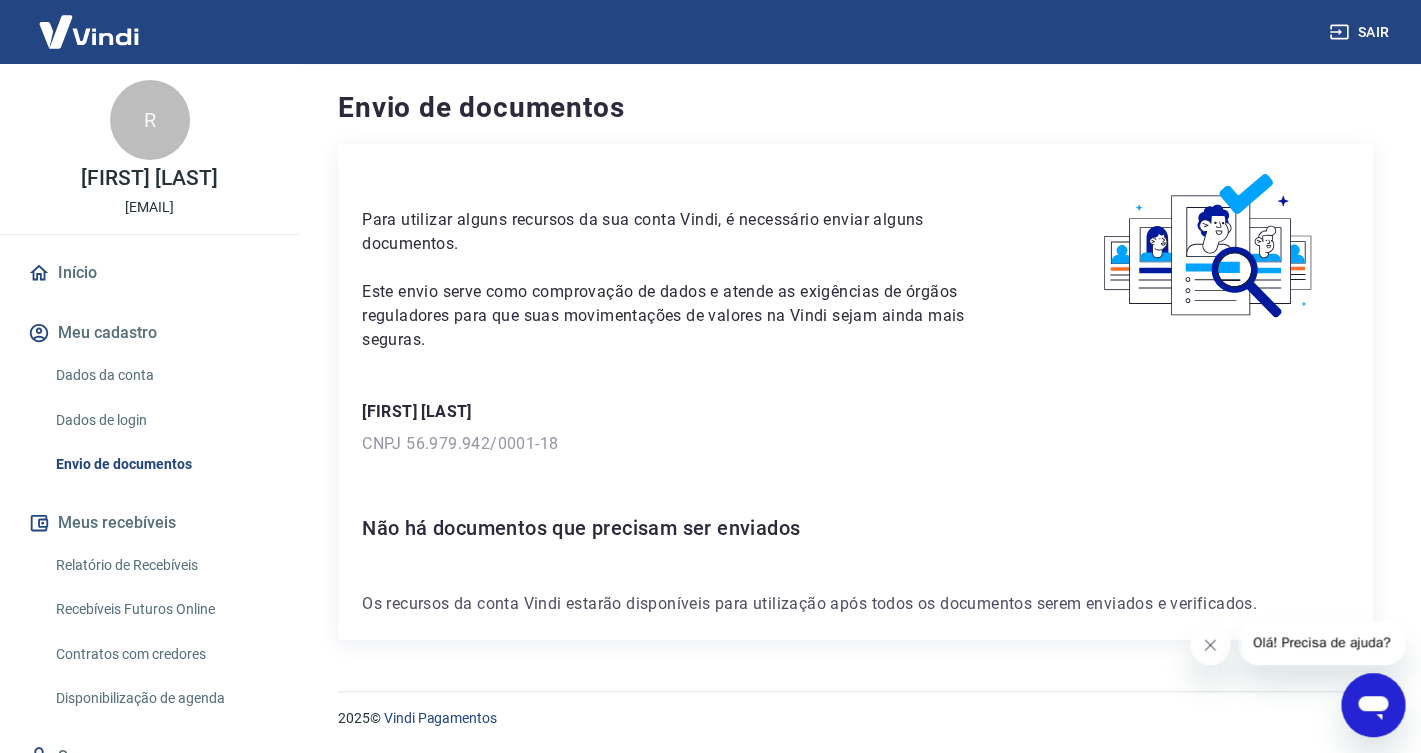 click at bounding box center (1210, 645) 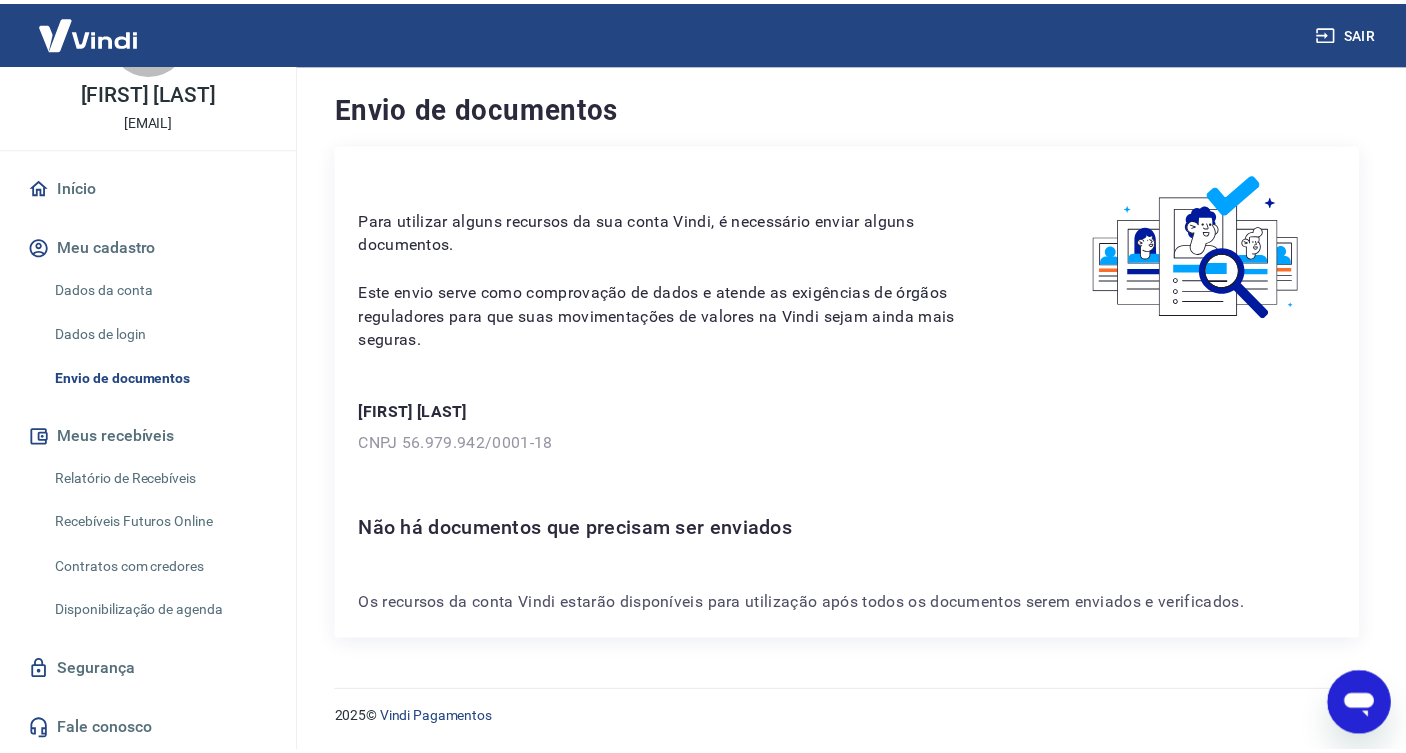 scroll, scrollTop: 0, scrollLeft: 0, axis: both 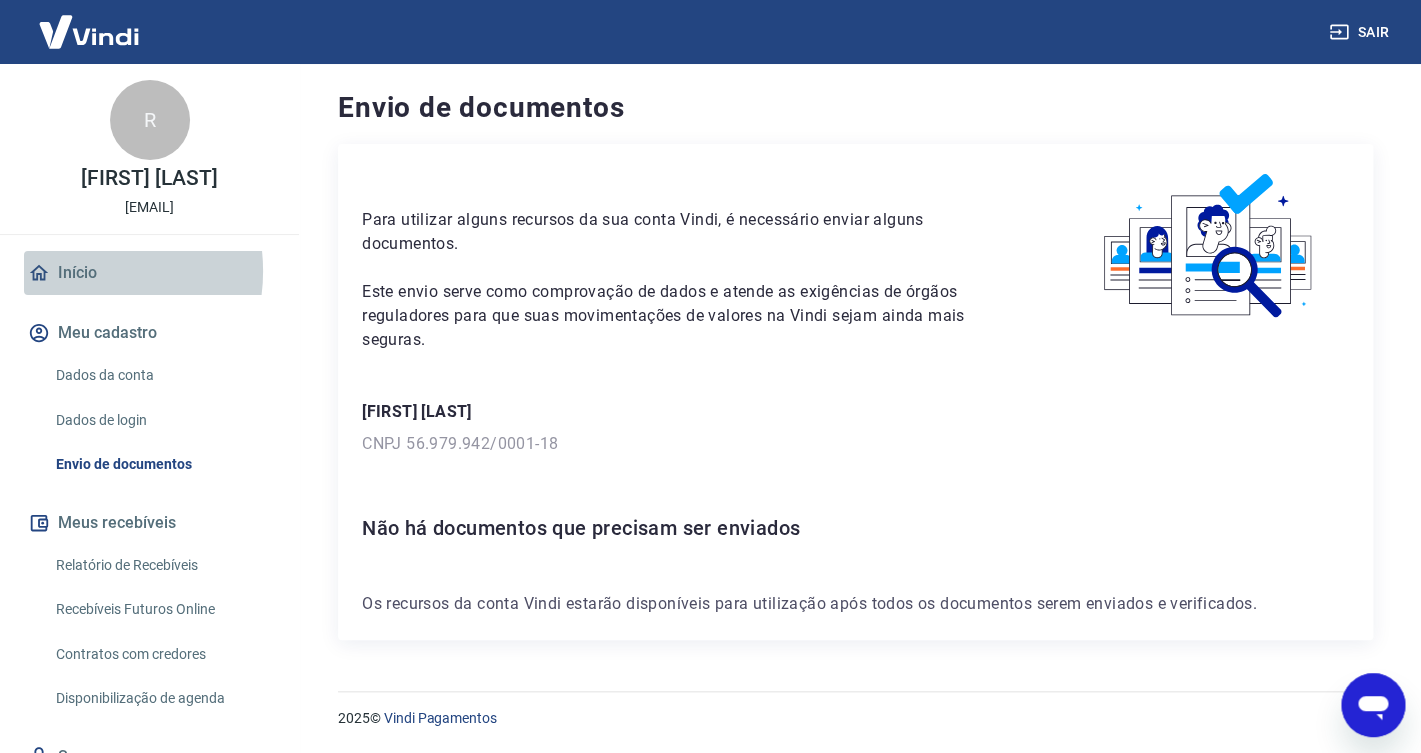 click on "Início" at bounding box center (149, 273) 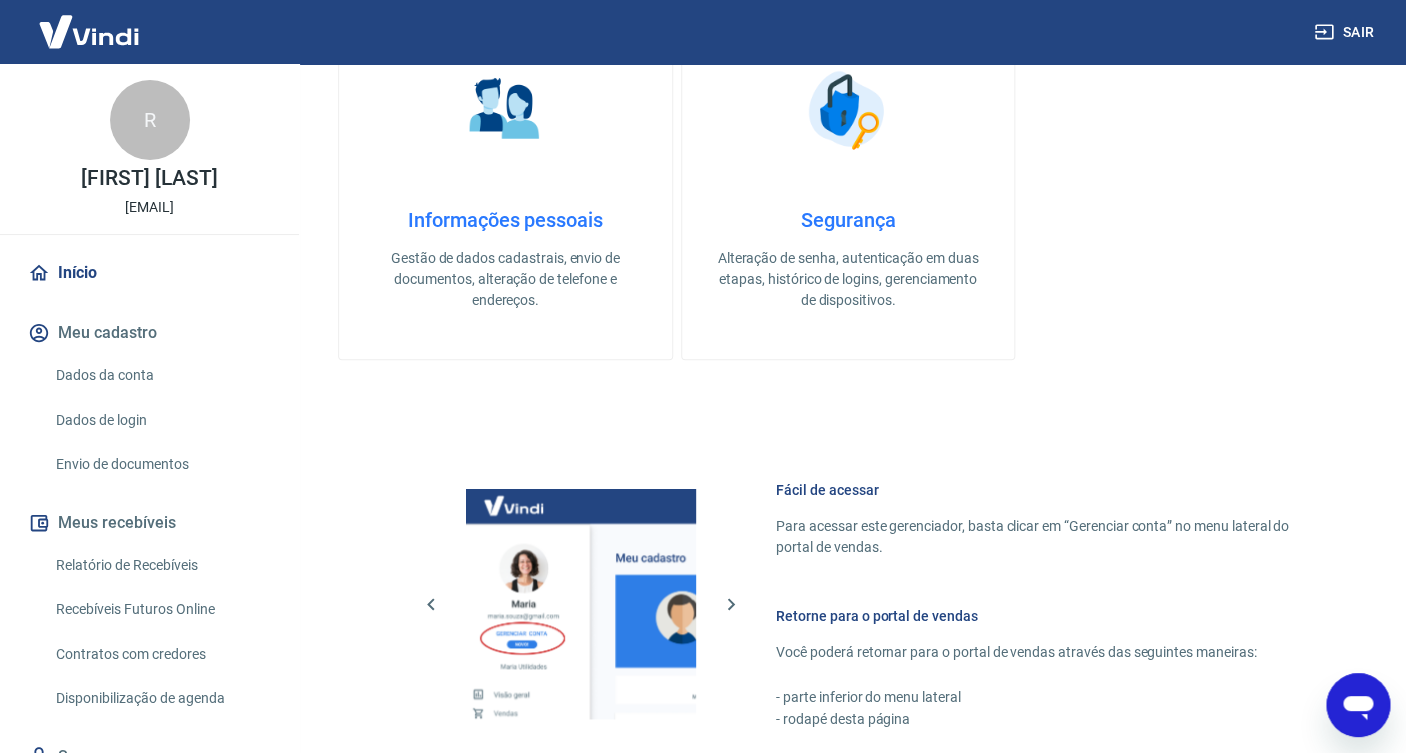 scroll, scrollTop: 800, scrollLeft: 0, axis: vertical 